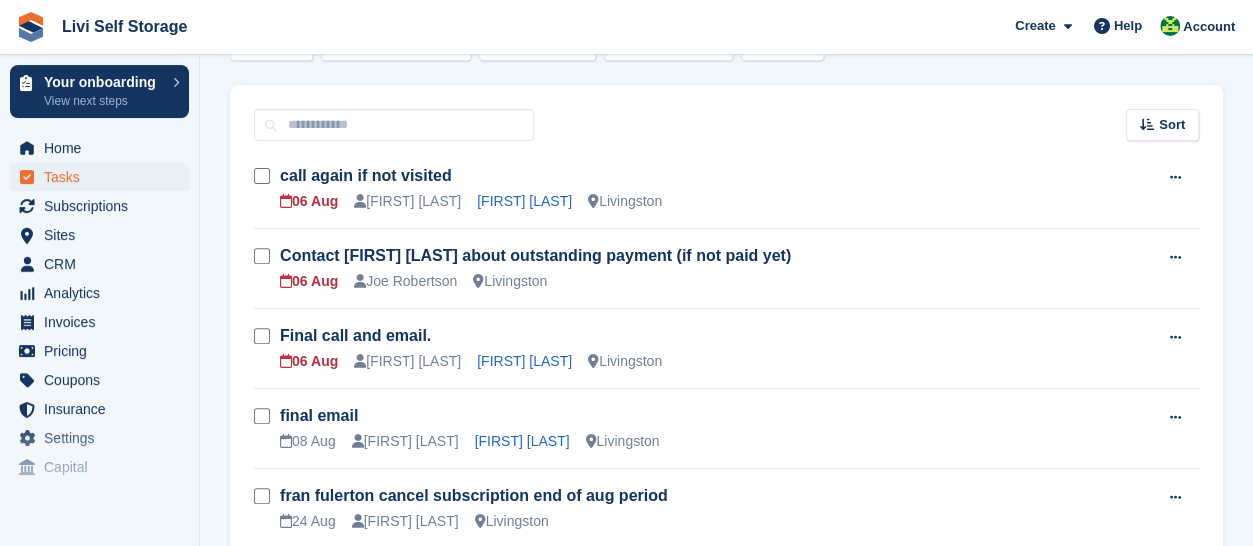 scroll, scrollTop: 300, scrollLeft: 0, axis: vertical 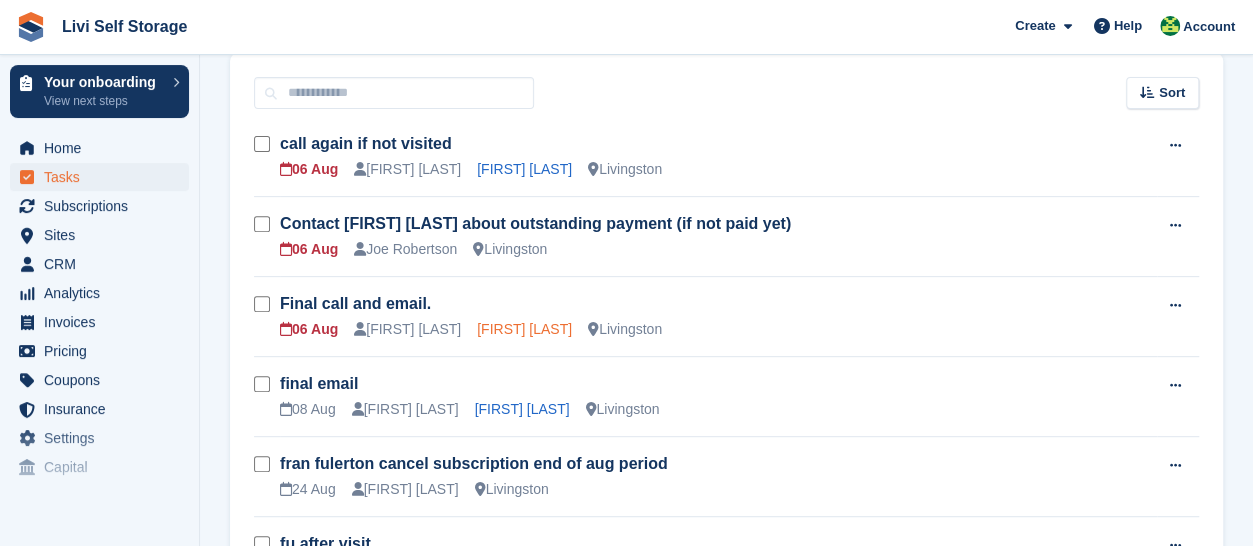 click on "james fullarton" at bounding box center (524, 329) 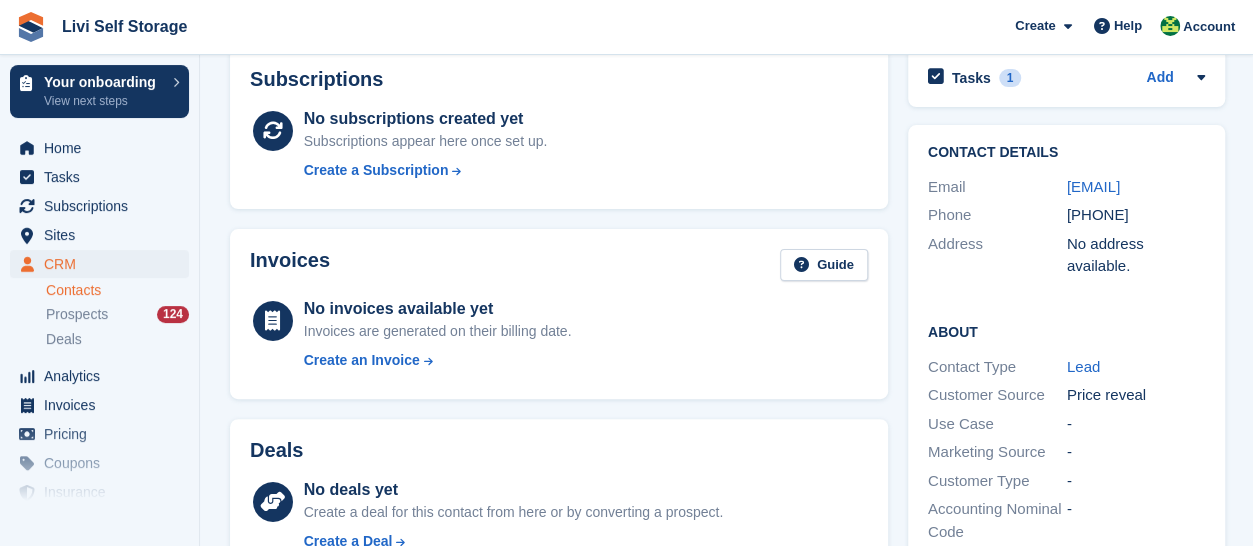 scroll, scrollTop: 0, scrollLeft: 0, axis: both 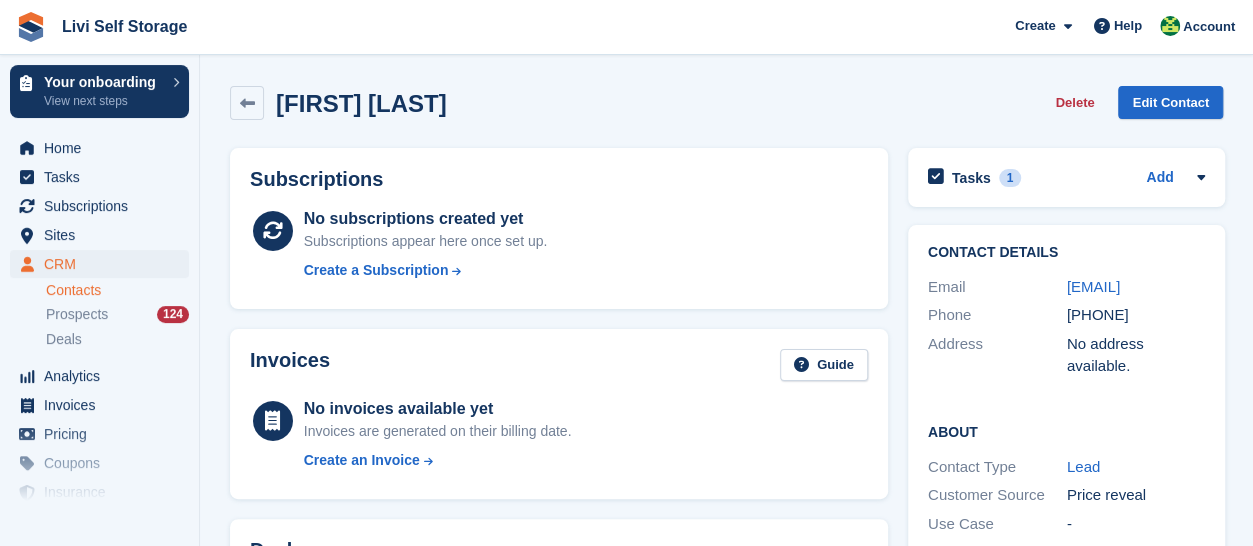 click on "james fullarton
Delete
Edit Contact" at bounding box center (726, 103) 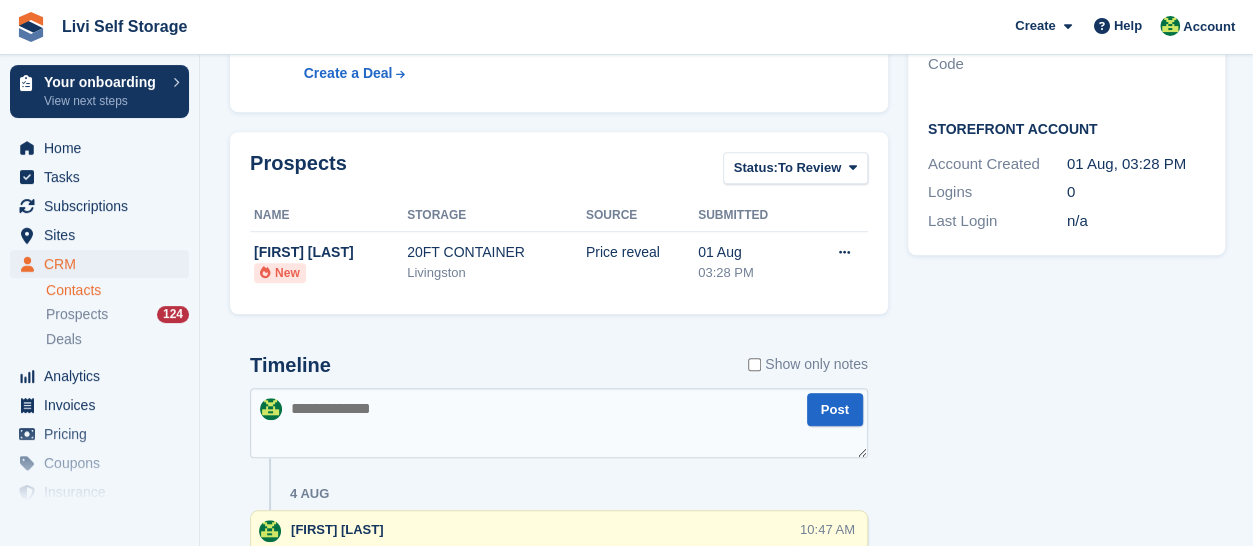 scroll, scrollTop: 600, scrollLeft: 0, axis: vertical 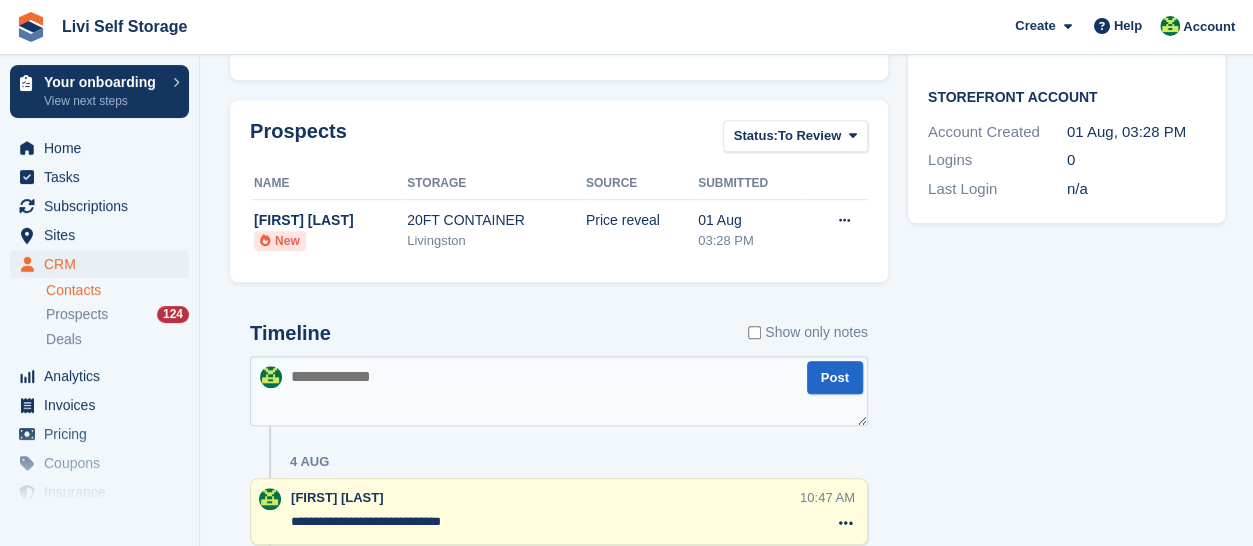 paste on "**********" 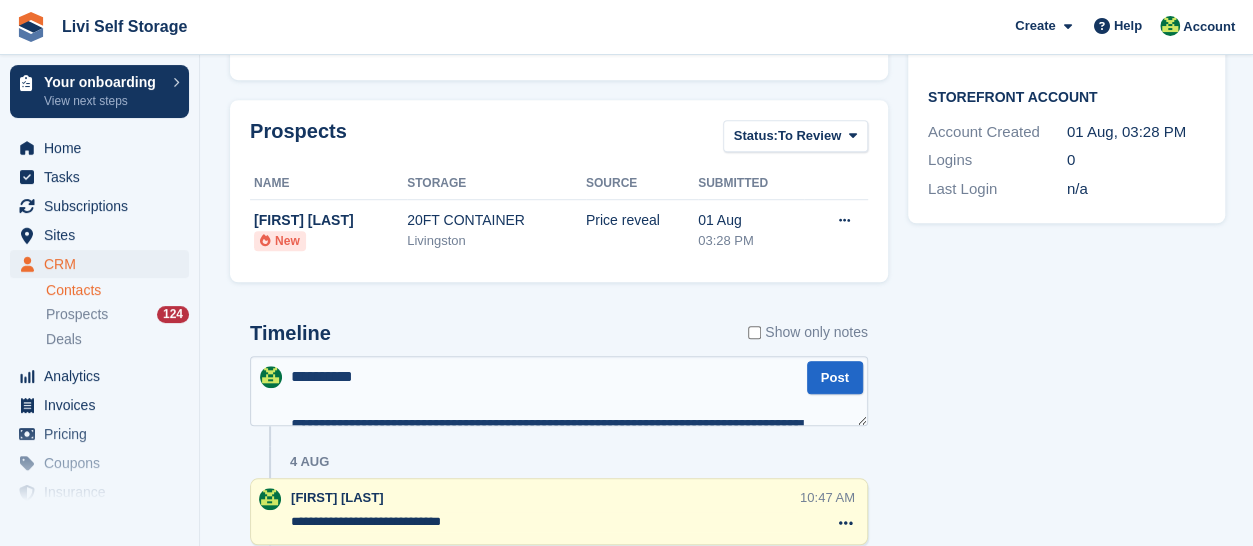 scroll, scrollTop: 490, scrollLeft: 0, axis: vertical 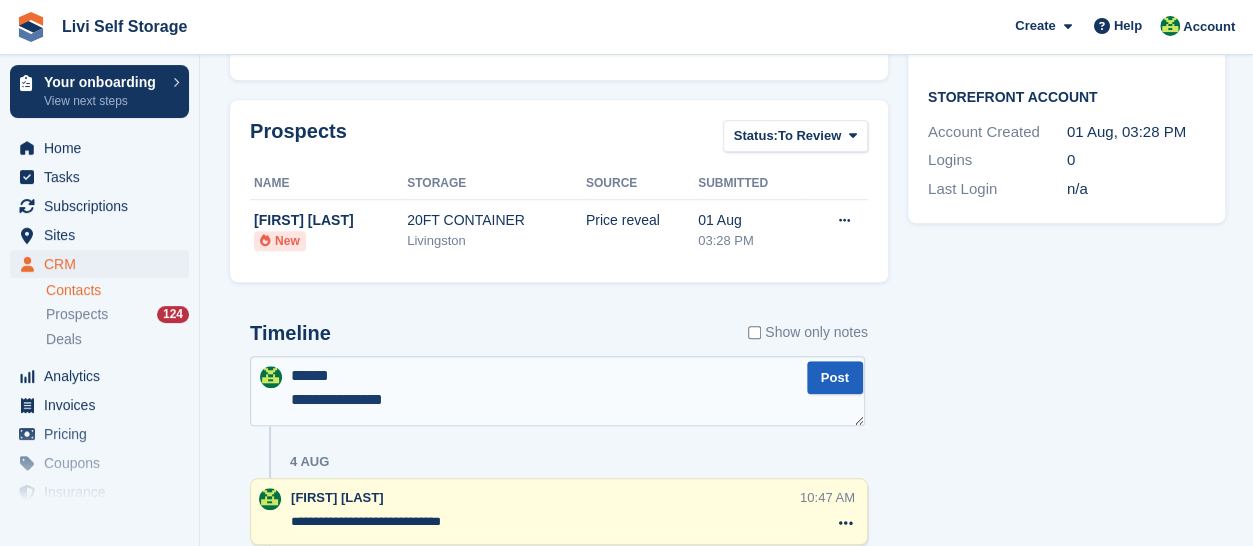 type on "**********" 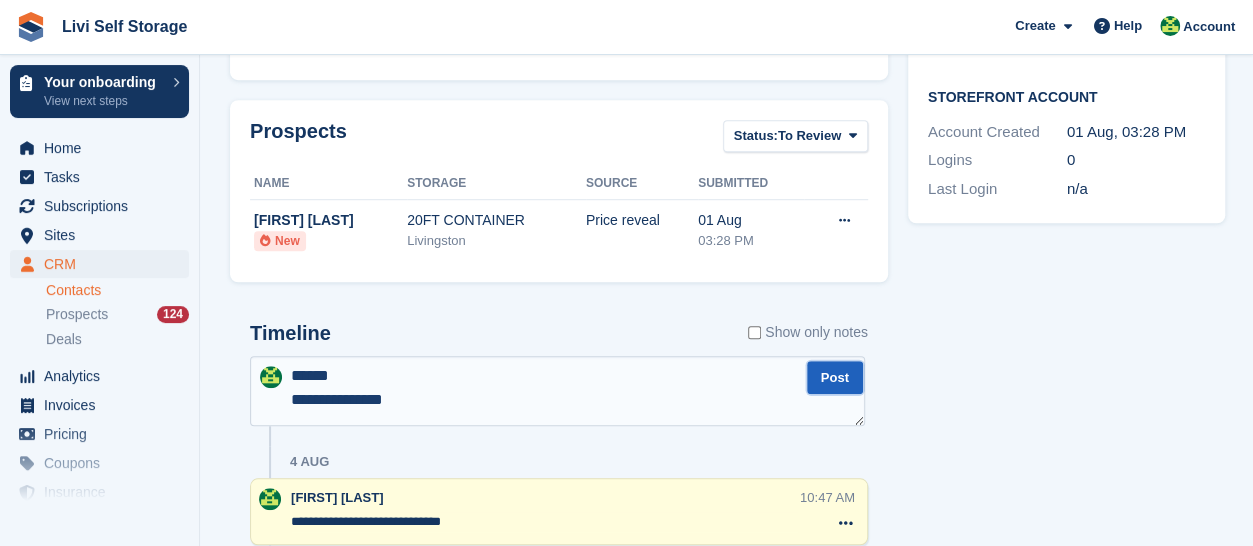 click on "Post" at bounding box center (835, 377) 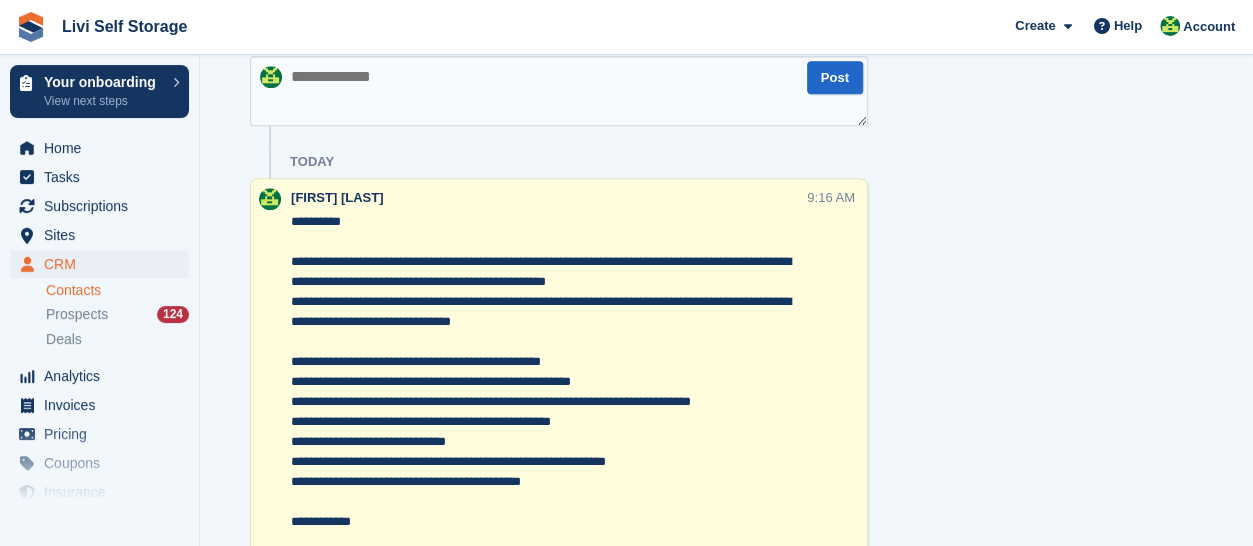scroll, scrollTop: 600, scrollLeft: 0, axis: vertical 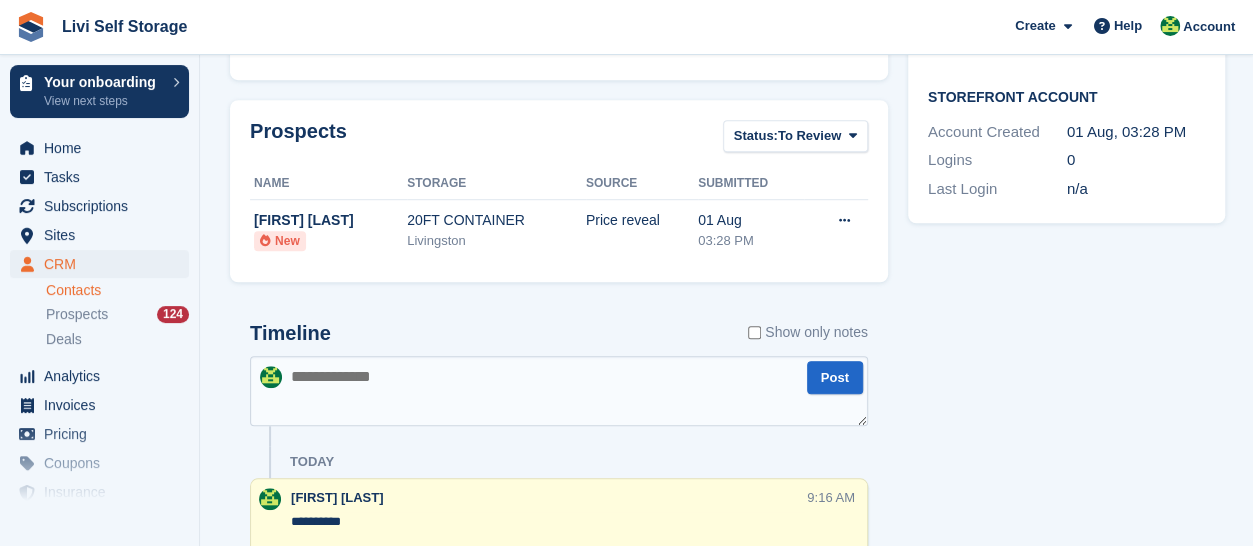click at bounding box center [559, 391] 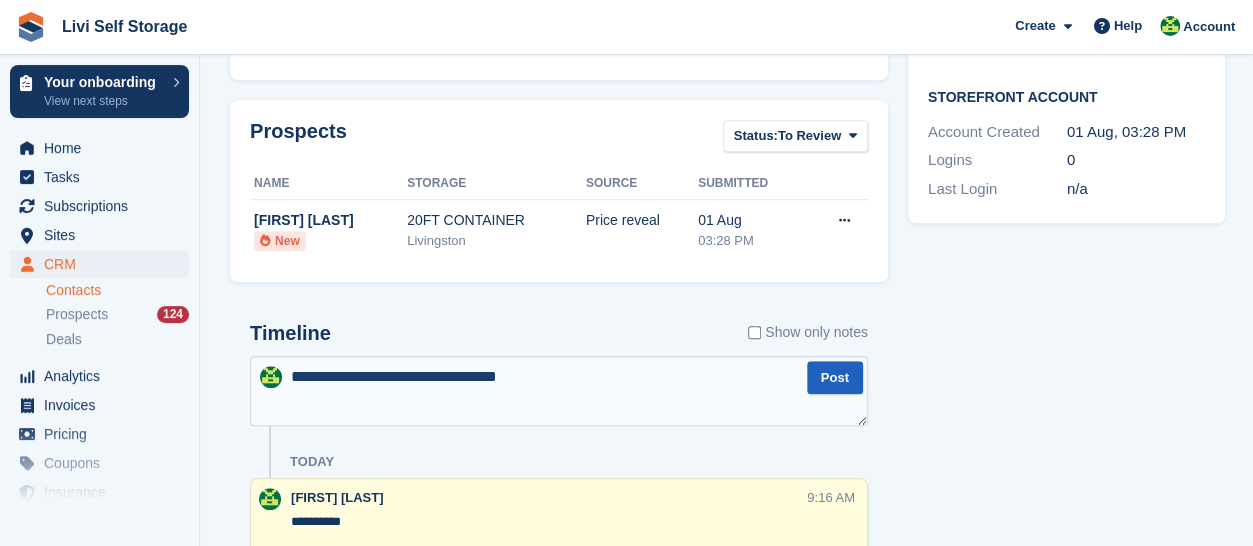type on "**********" 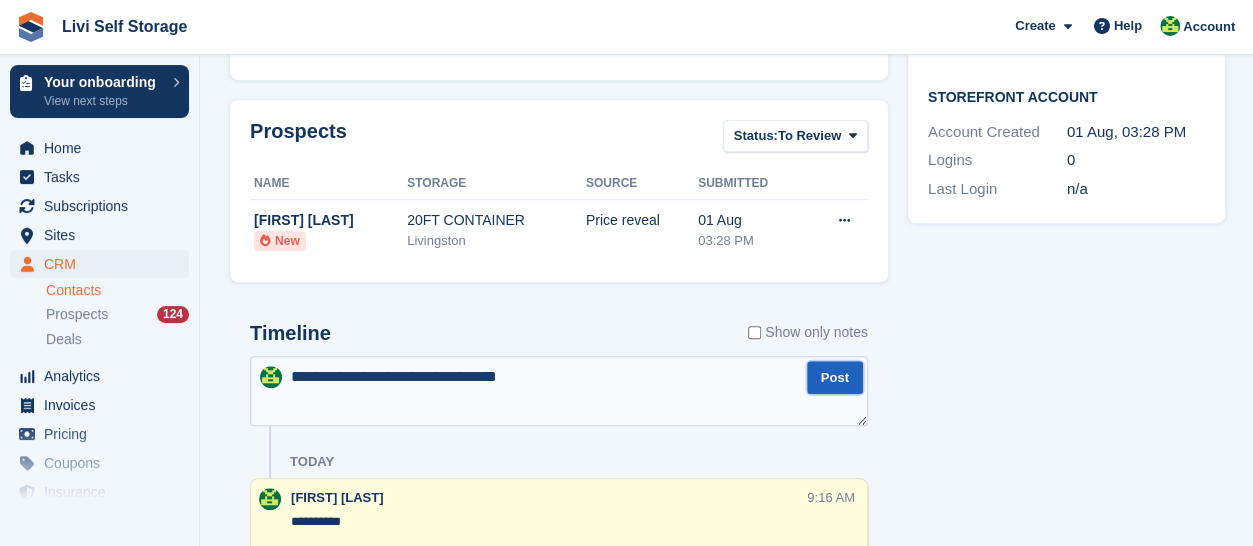 click on "Post" at bounding box center [835, 377] 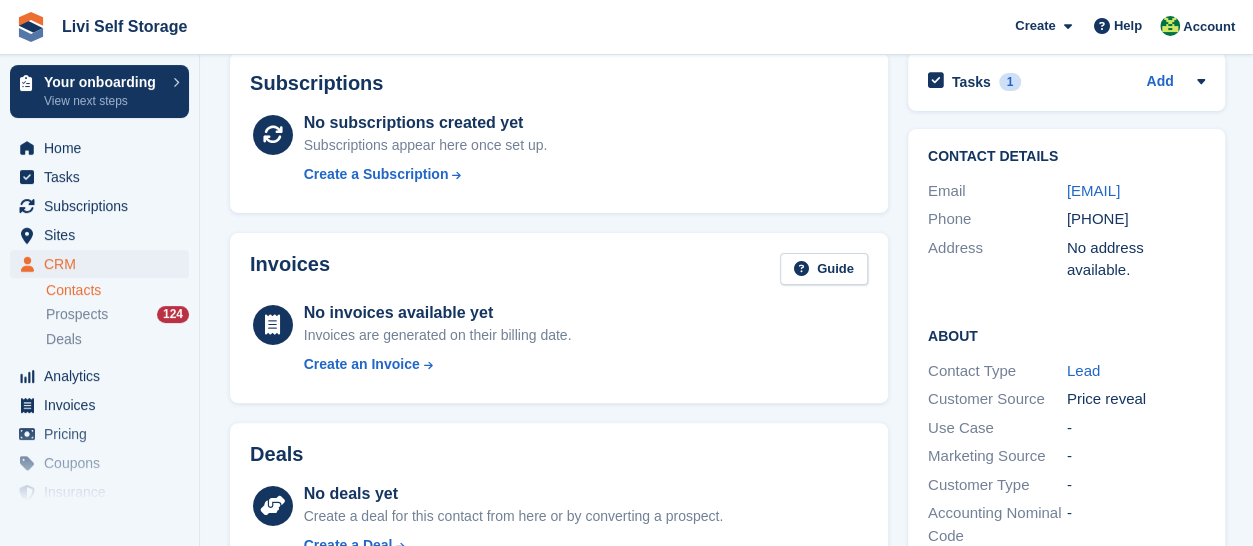 scroll, scrollTop: 0, scrollLeft: 0, axis: both 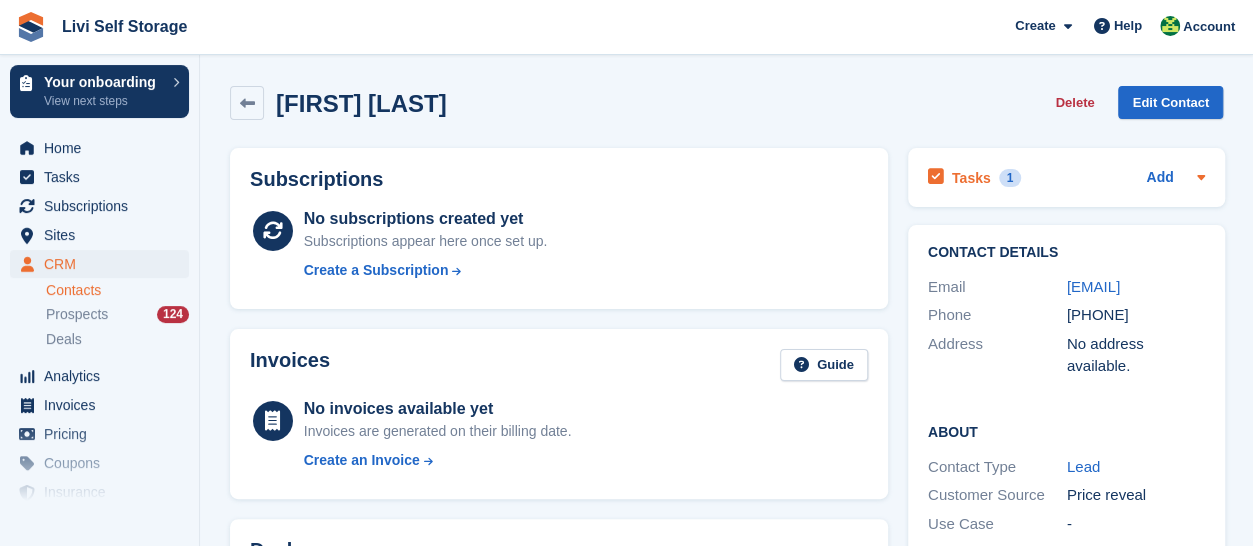 click at bounding box center (936, 177) 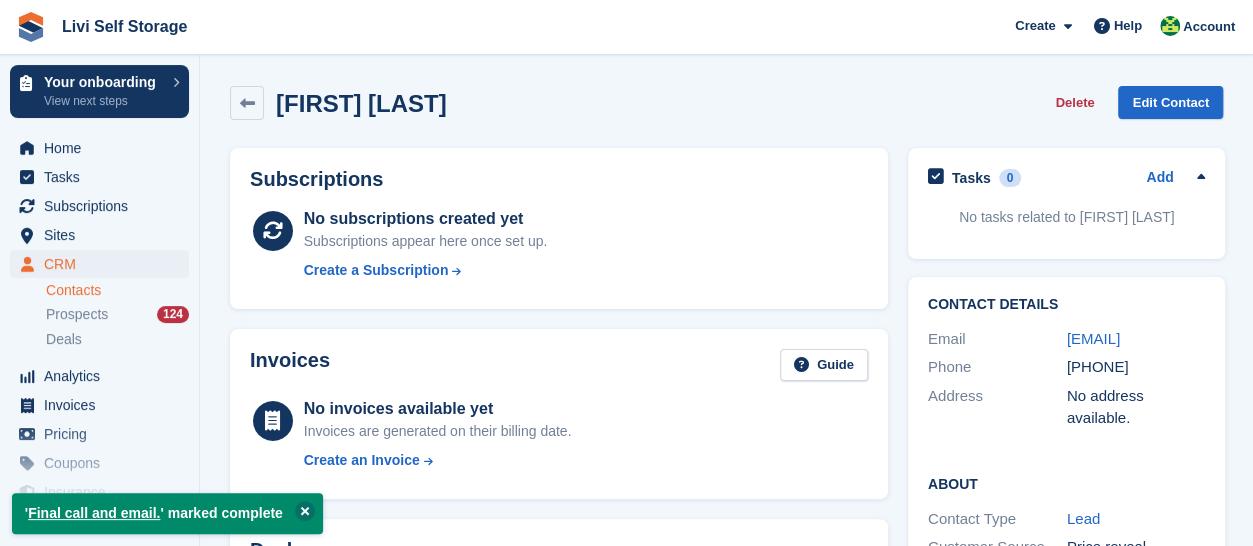 click at bounding box center (305, 511) 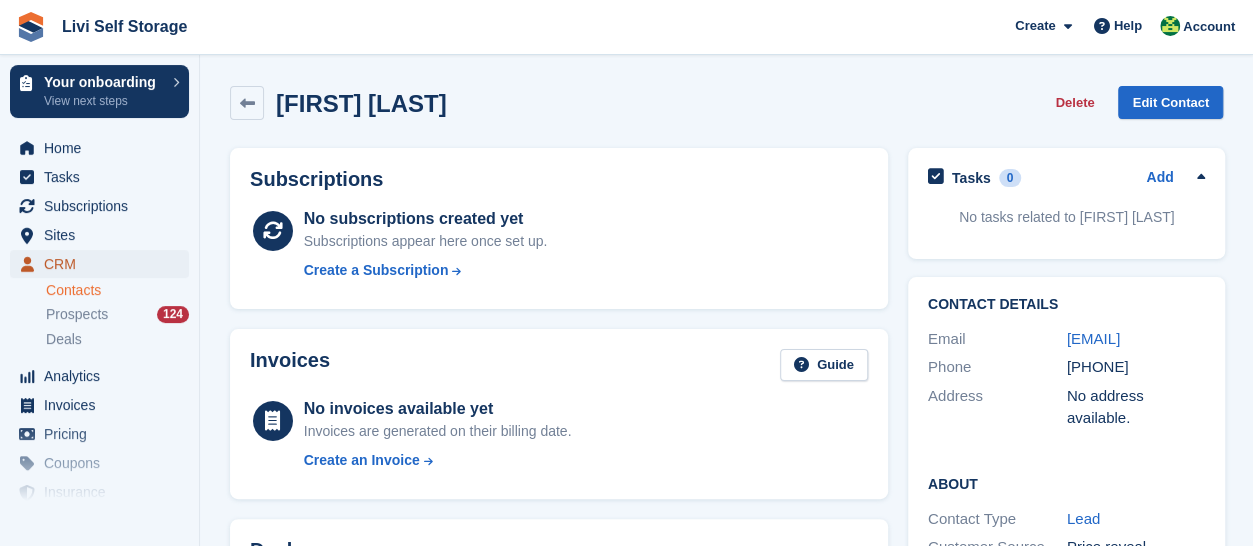 click on "CRM" at bounding box center (104, 264) 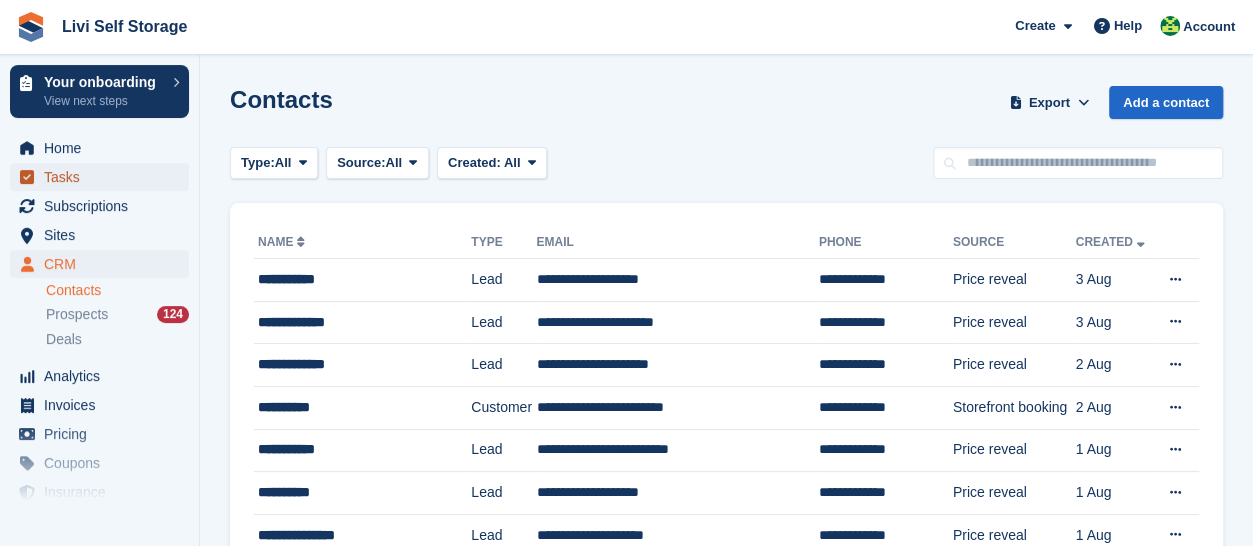 click on "Tasks" at bounding box center [104, 177] 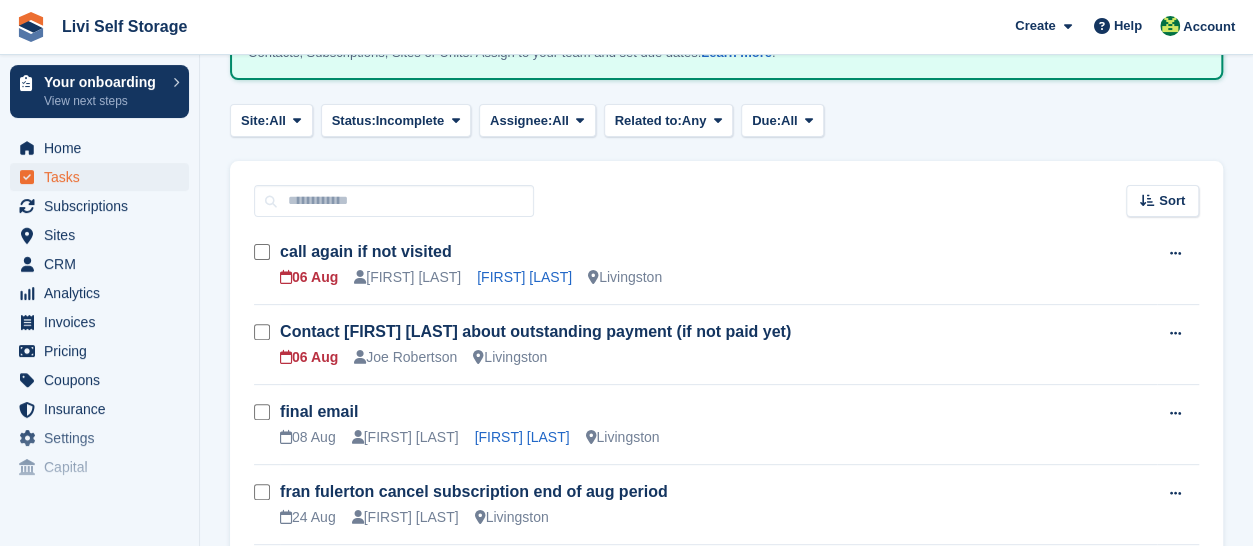 scroll, scrollTop: 200, scrollLeft: 0, axis: vertical 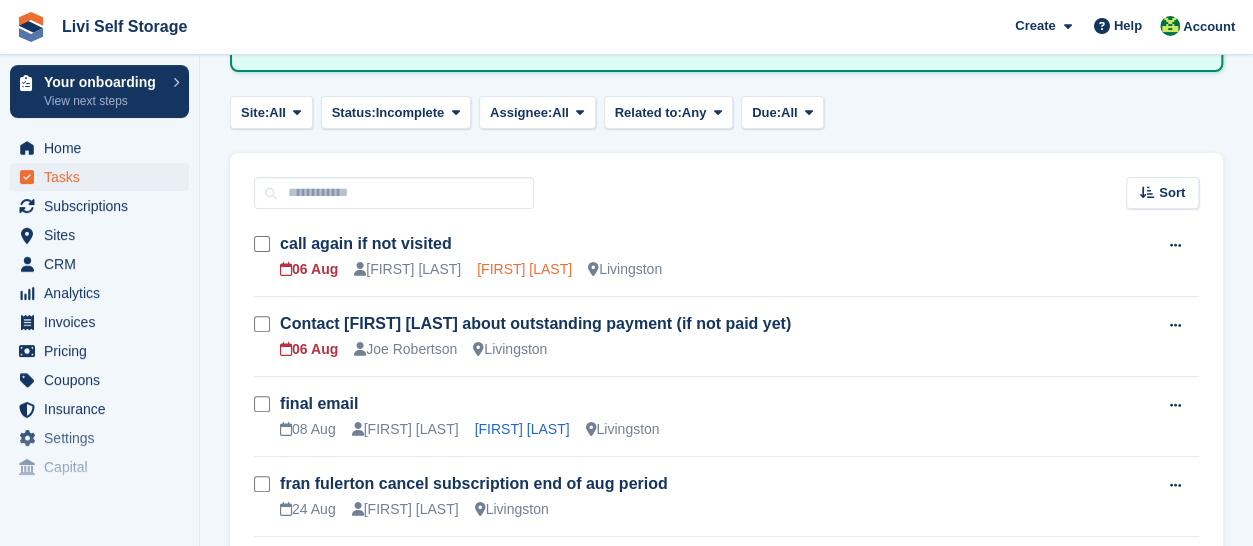 click on "[NAME]" at bounding box center (524, 269) 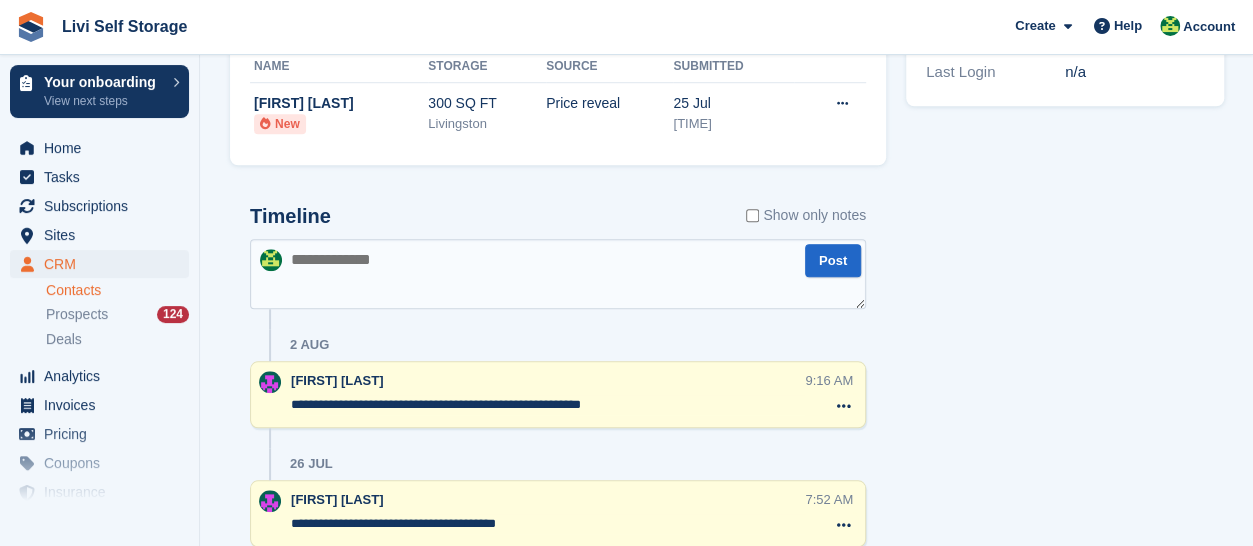 scroll, scrollTop: 695, scrollLeft: 0, axis: vertical 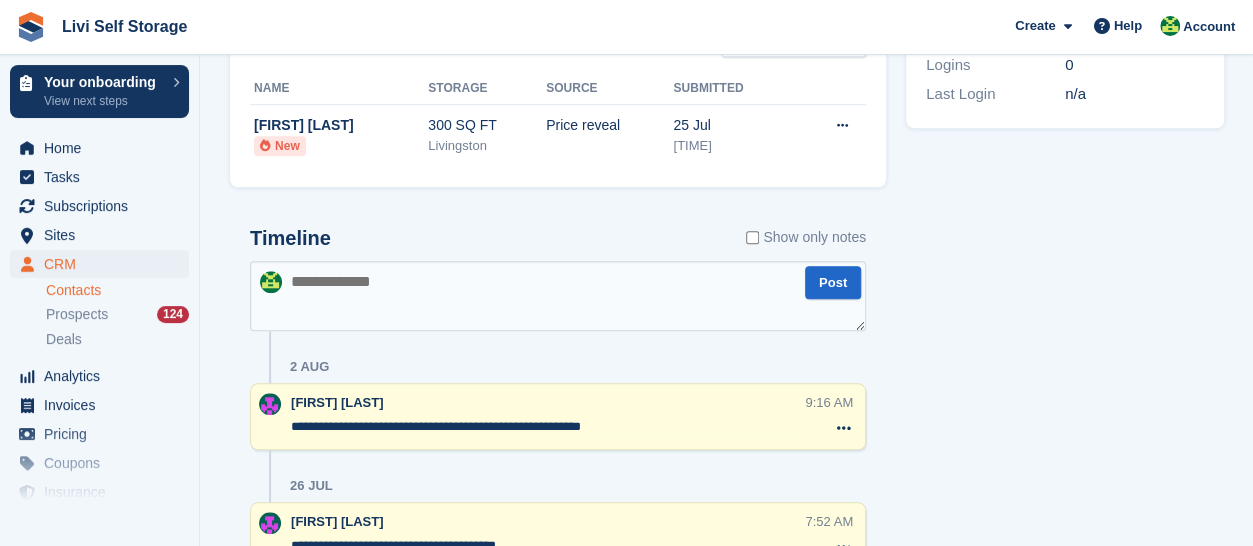 click at bounding box center [558, 296] 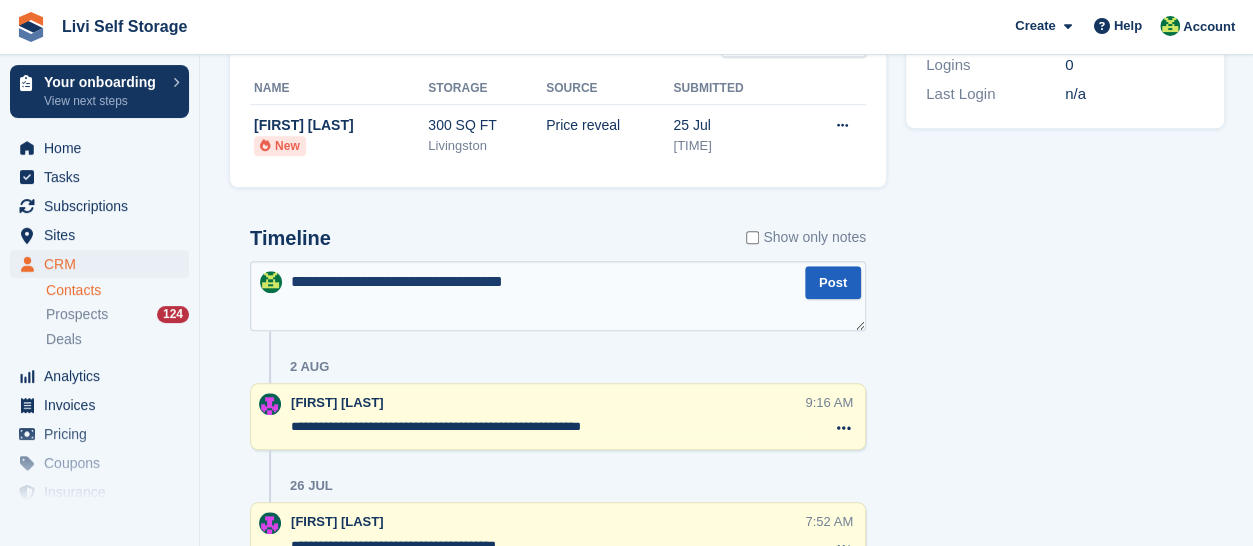 type on "**********" 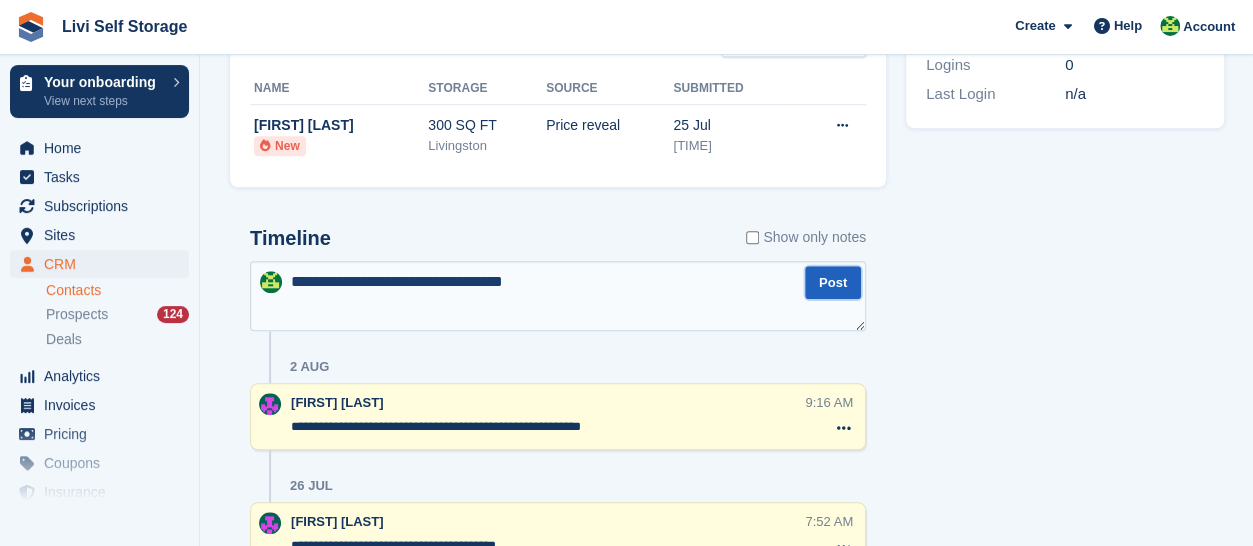 click on "Post" at bounding box center (833, 282) 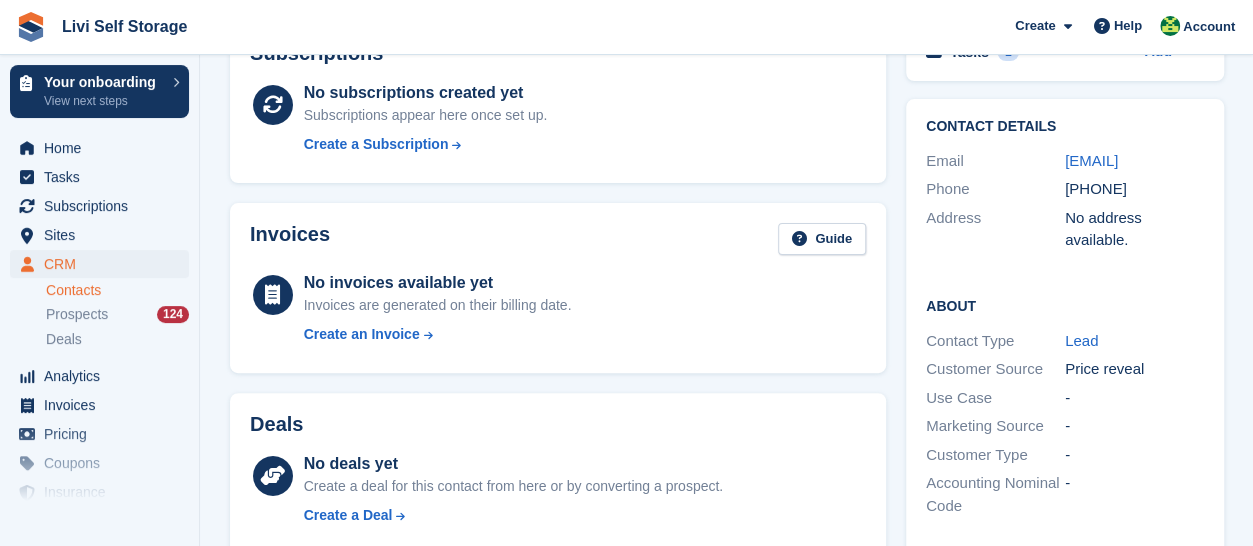 scroll, scrollTop: 95, scrollLeft: 0, axis: vertical 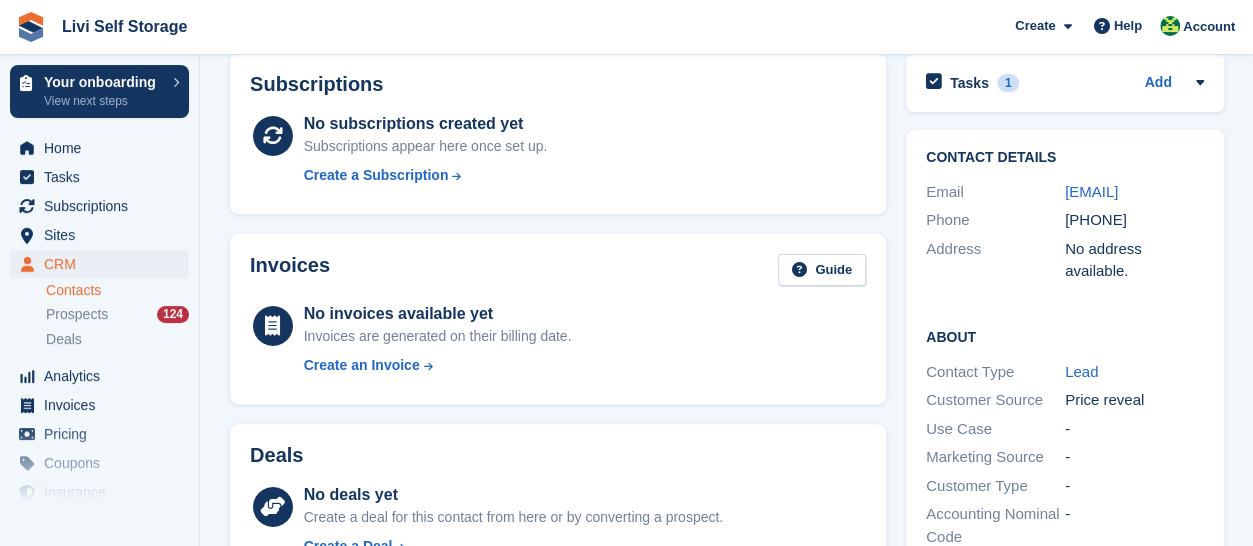drag, startPoint x: 1101, startPoint y: 211, endPoint x: 1013, endPoint y: 218, distance: 88.27797 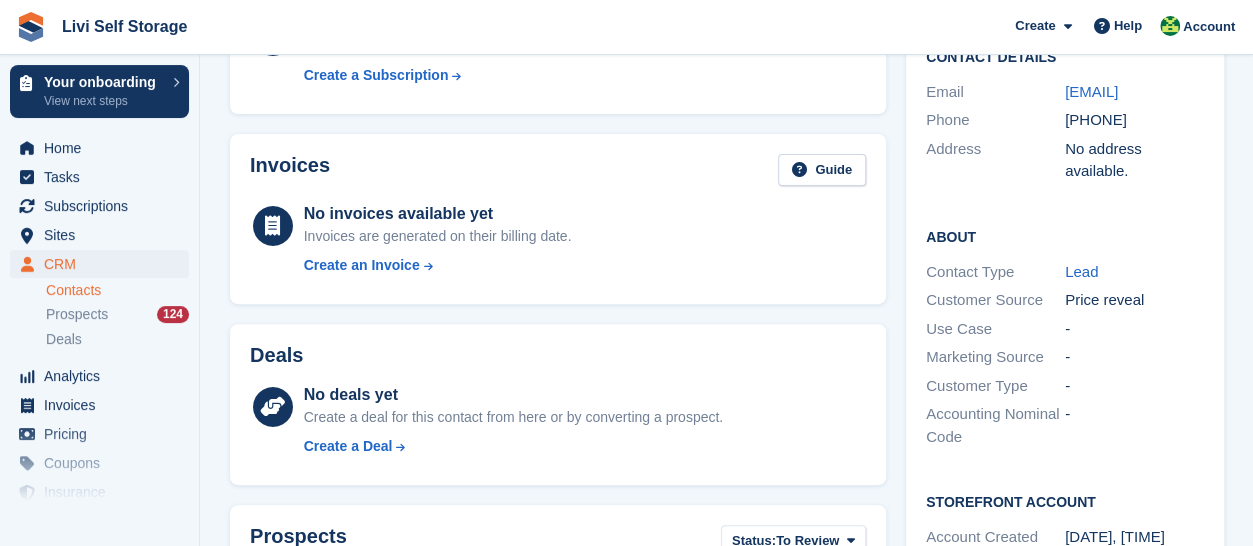 scroll, scrollTop: 0, scrollLeft: 0, axis: both 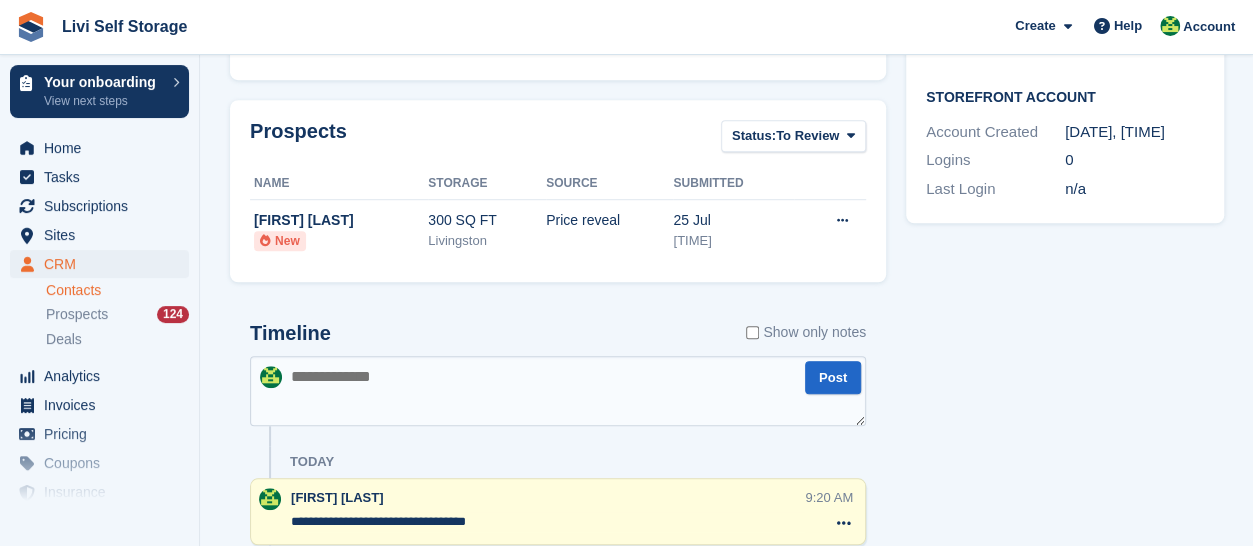 paste on "**********" 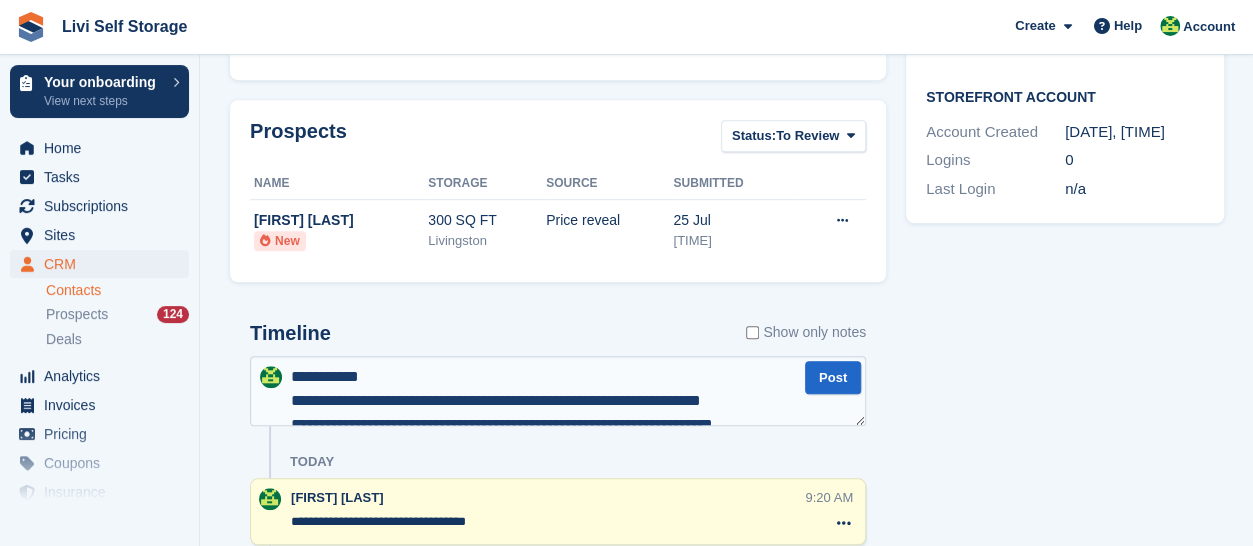scroll, scrollTop: 298, scrollLeft: 0, axis: vertical 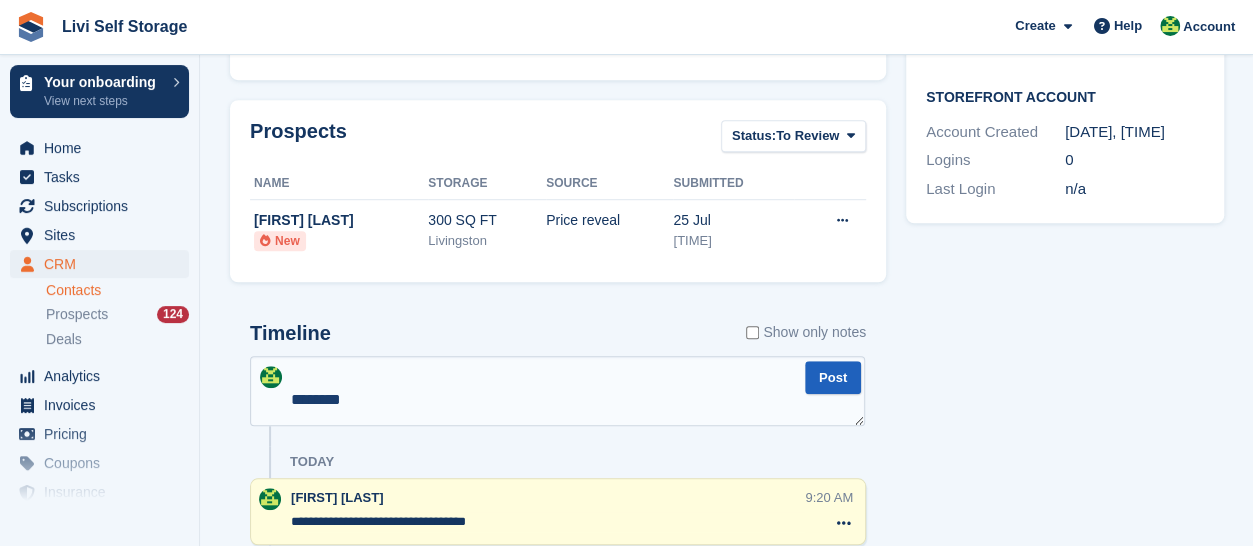 type on "**********" 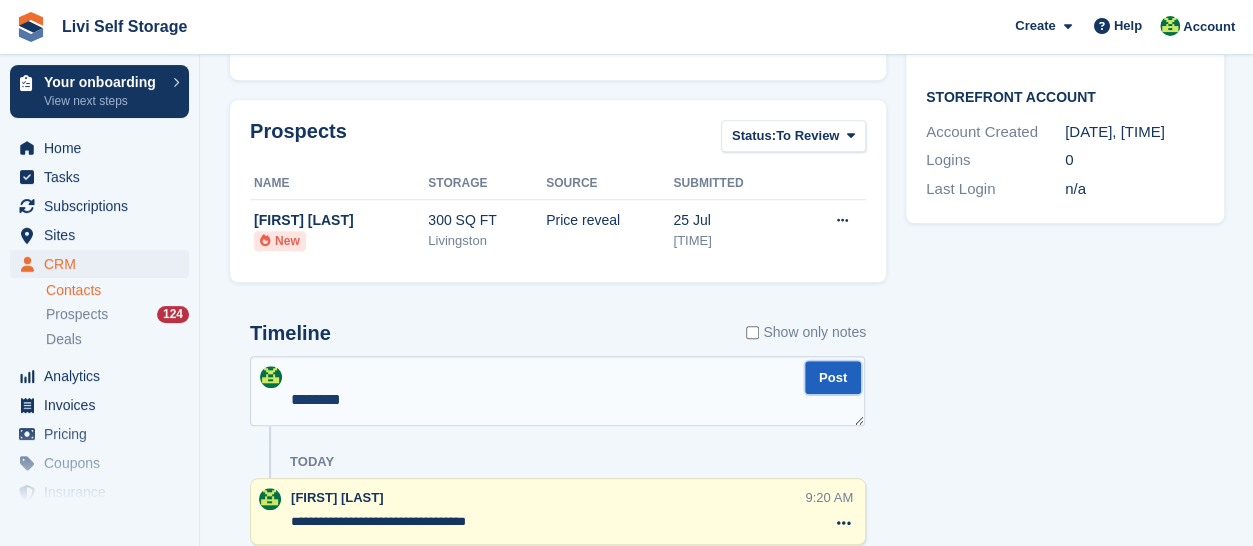 click on "Post" at bounding box center (833, 377) 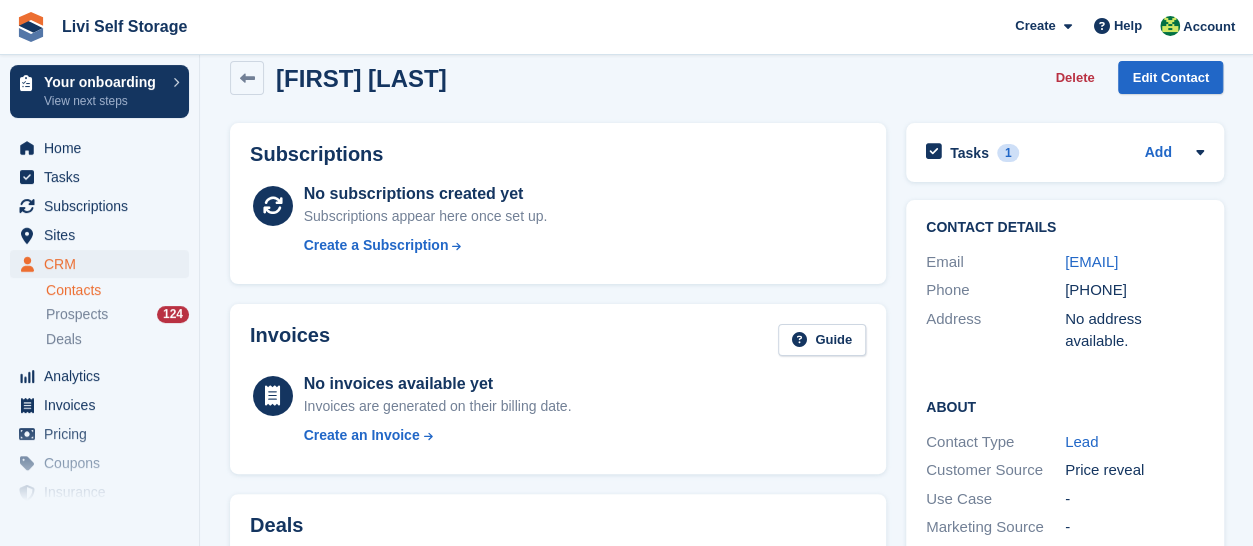 scroll, scrollTop: 0, scrollLeft: 0, axis: both 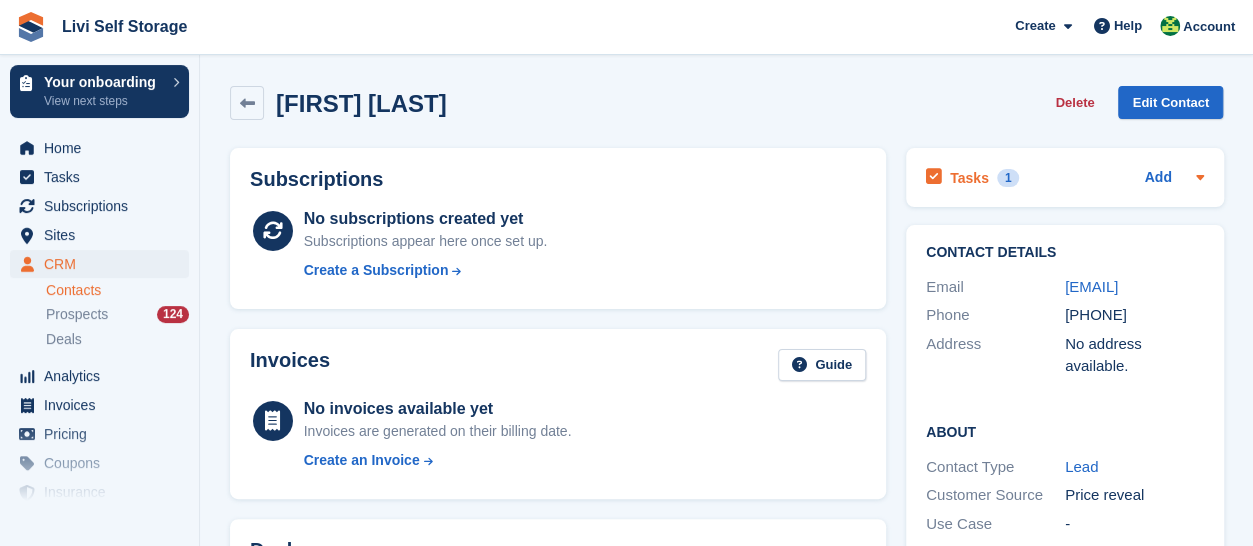 click at bounding box center (934, 177) 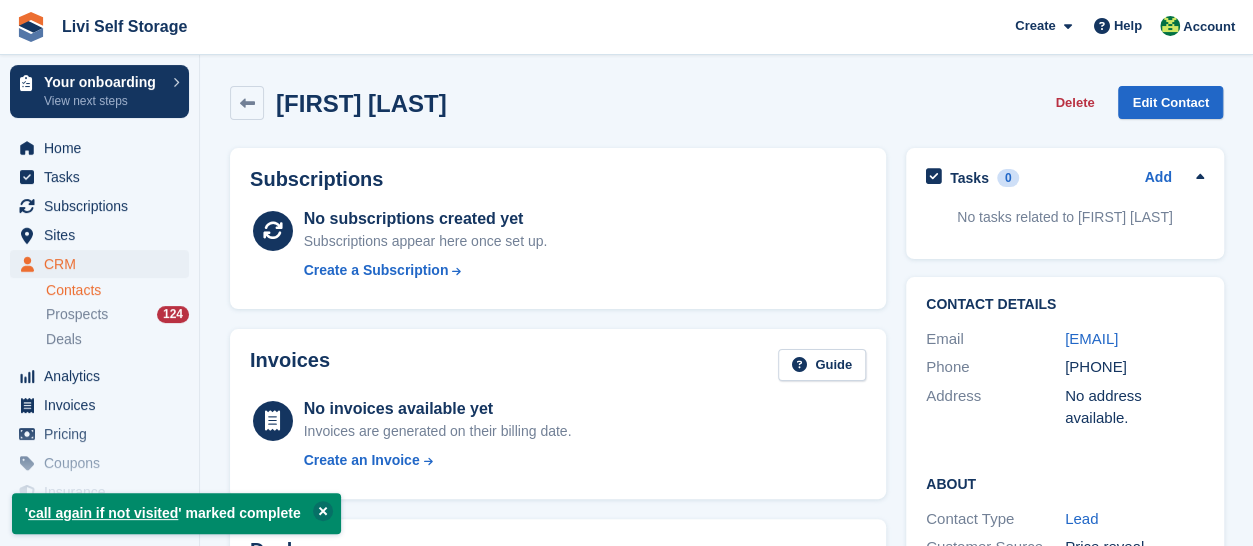 click at bounding box center [323, 511] 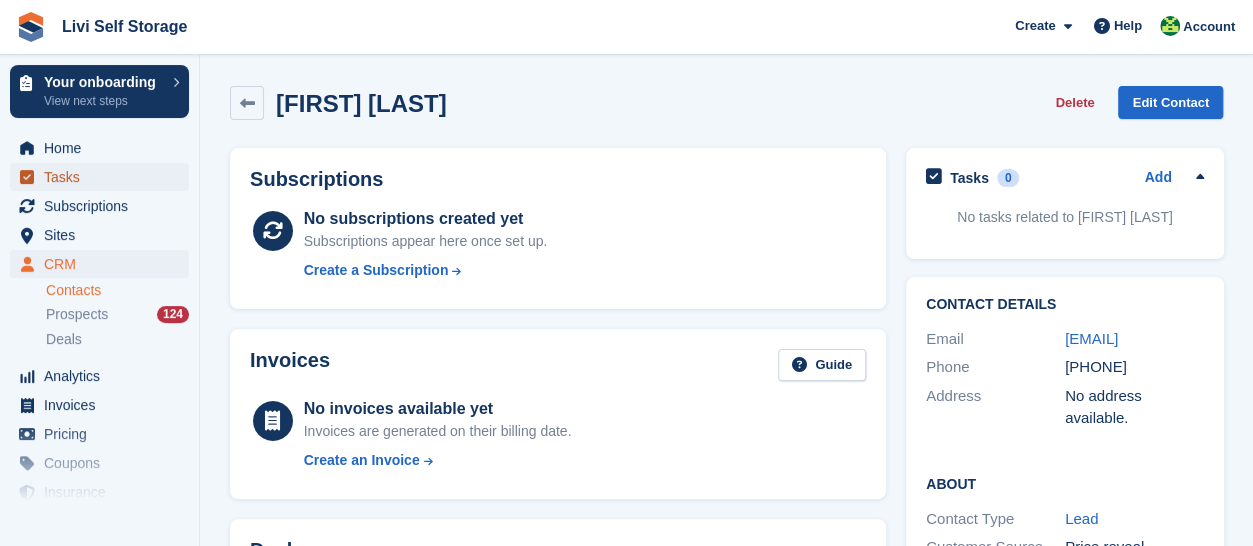 click on "Tasks" at bounding box center (104, 177) 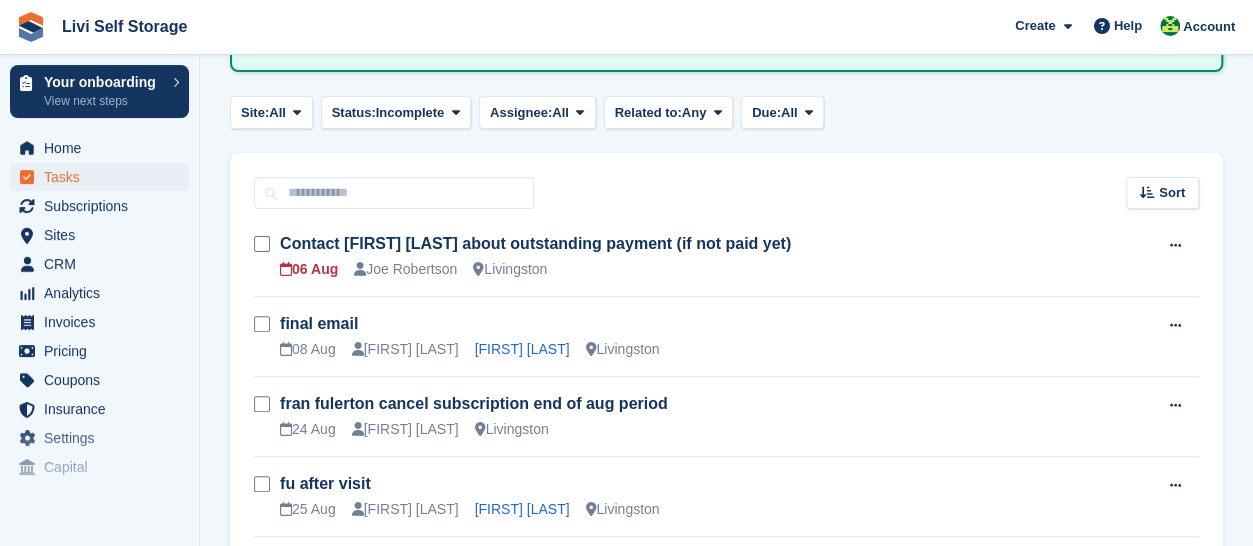 scroll, scrollTop: 0, scrollLeft: 0, axis: both 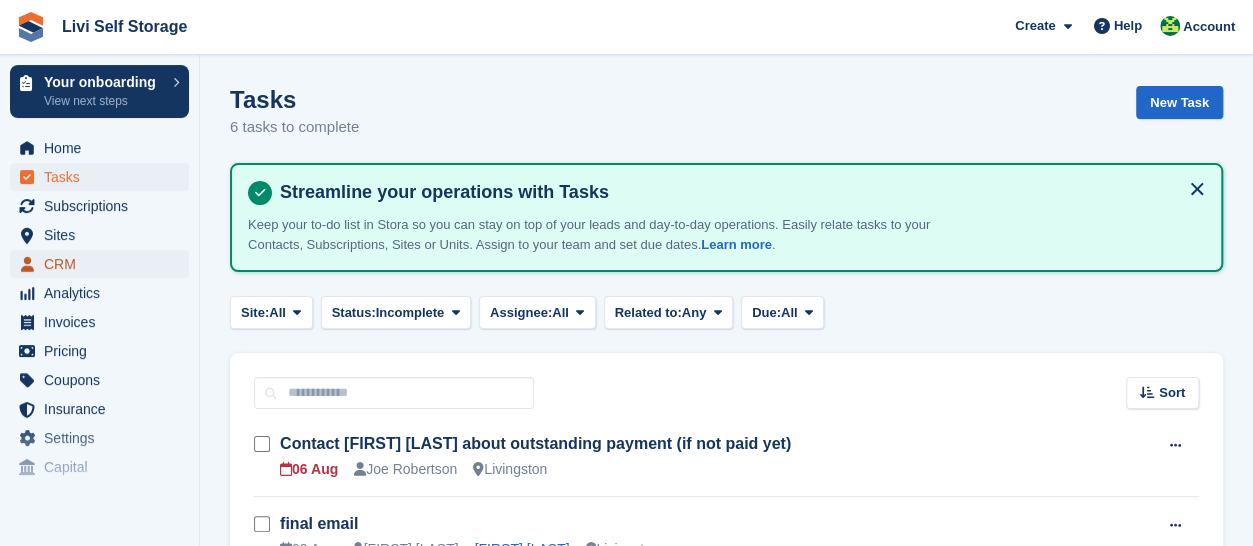 click on "CRM" at bounding box center [104, 264] 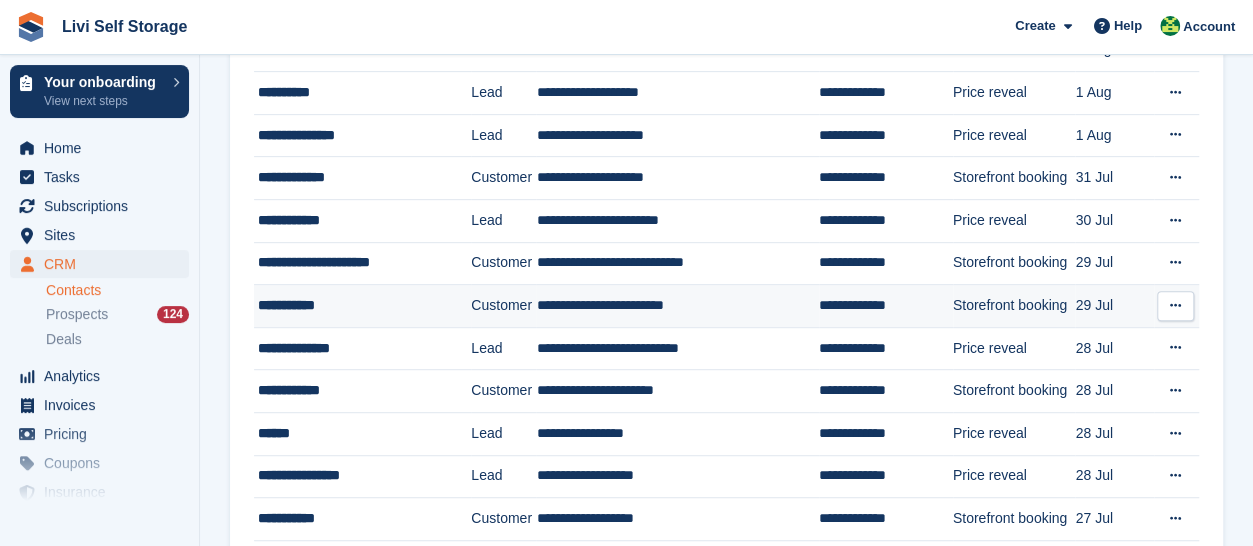 scroll, scrollTop: 600, scrollLeft: 0, axis: vertical 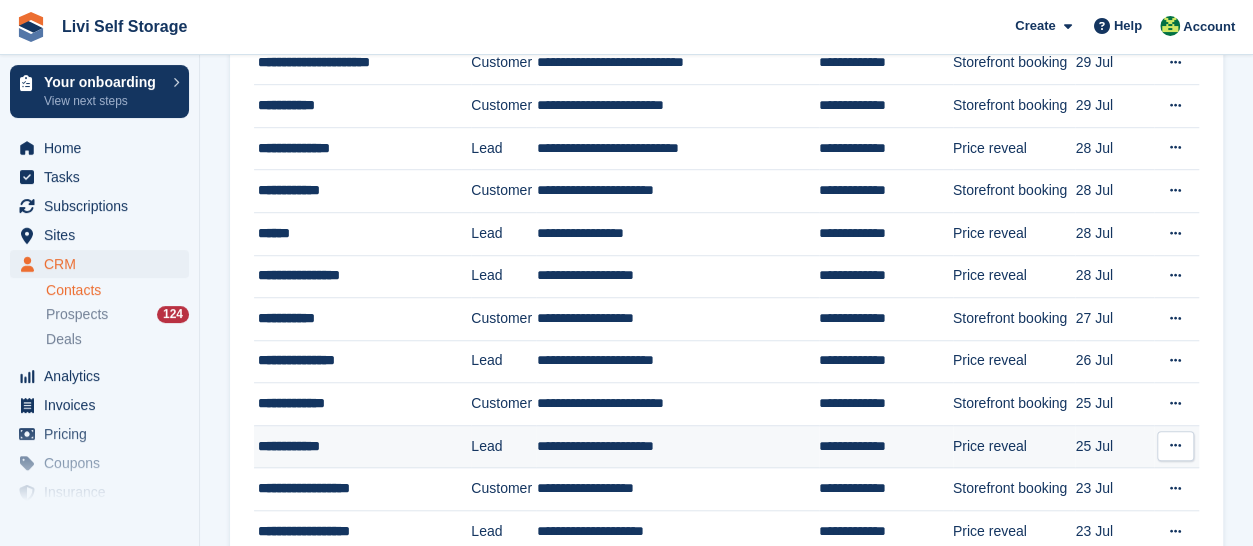 click on "**********" at bounding box center [357, 446] 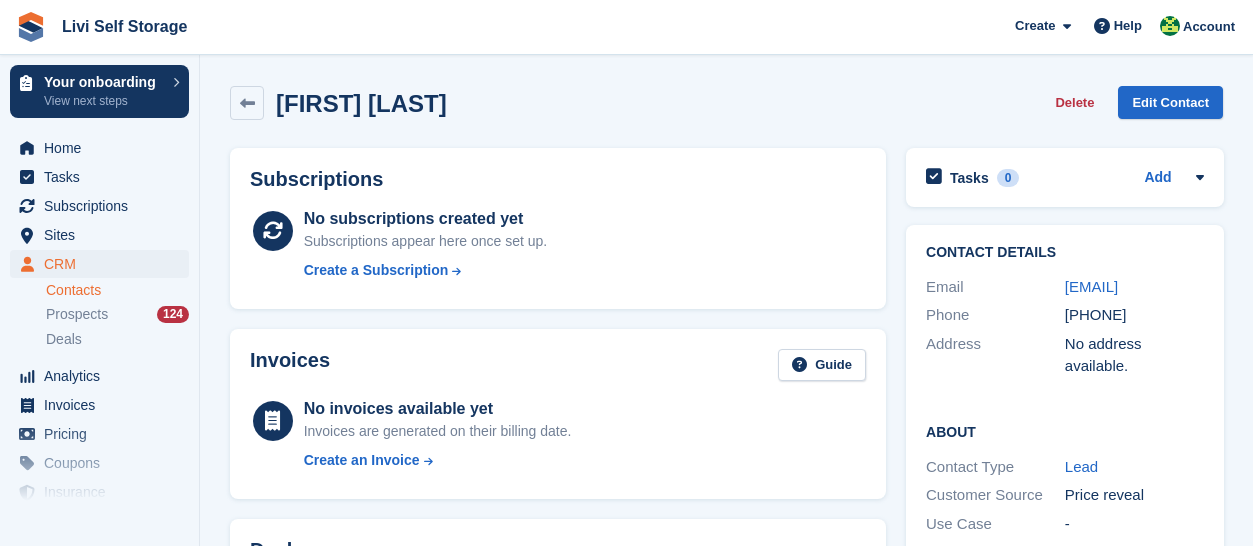 scroll, scrollTop: 0, scrollLeft: 0, axis: both 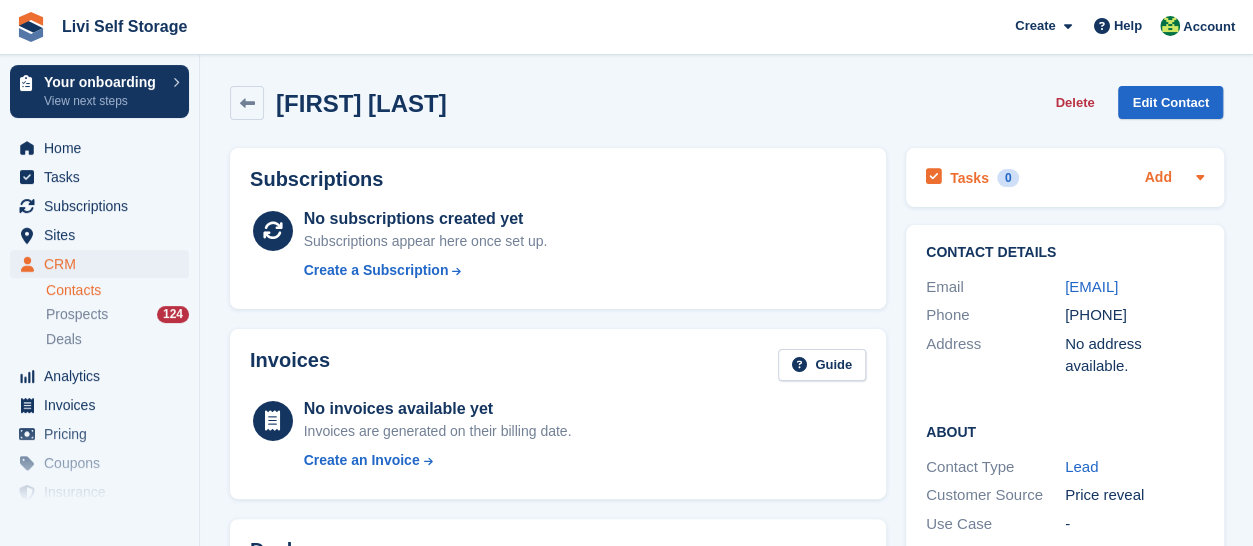 click on "Add" at bounding box center [1157, 178] 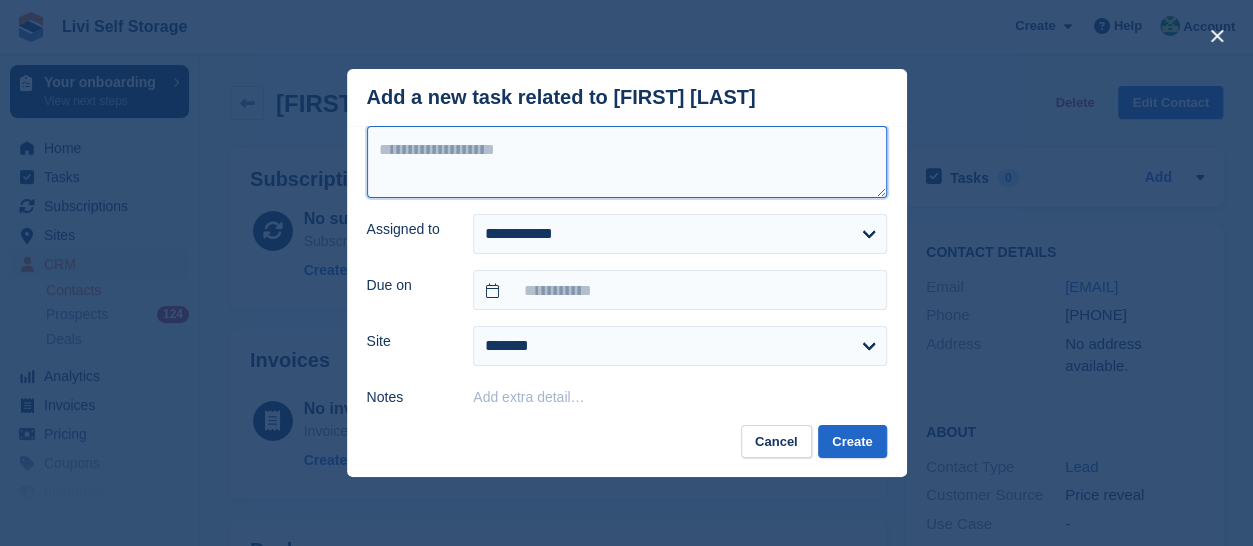 click at bounding box center (627, 162) 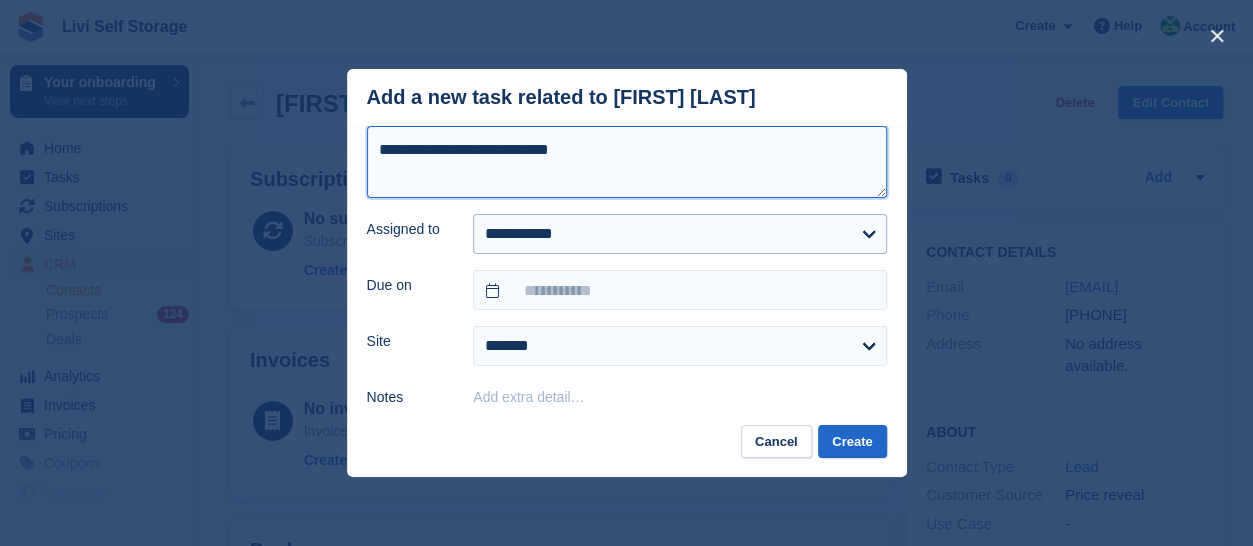 type on "**********" 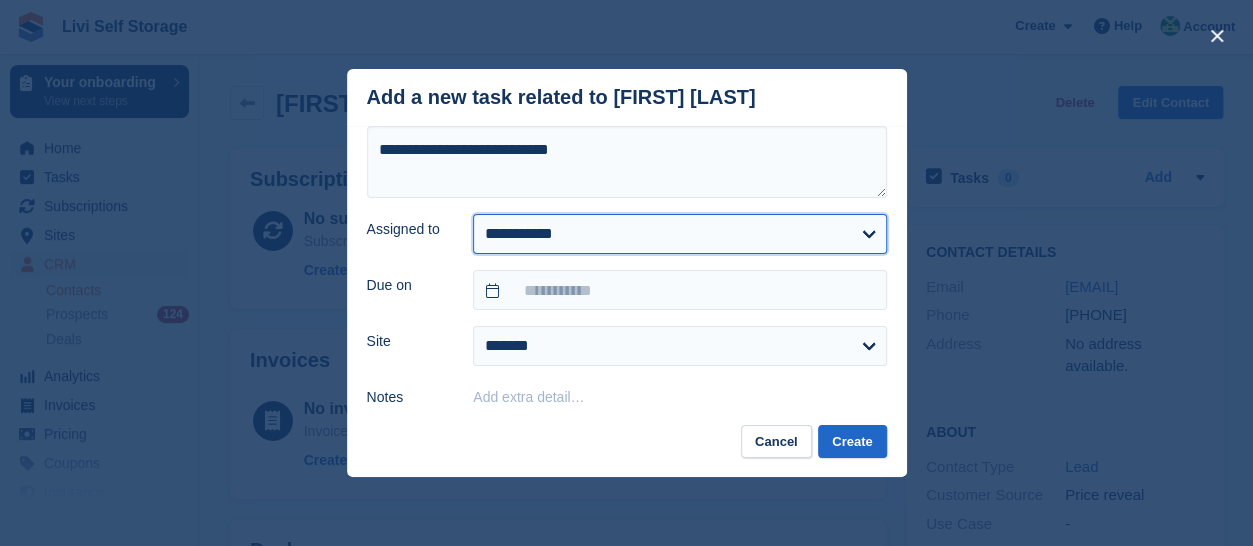 click on "**********" at bounding box center [679, 234] 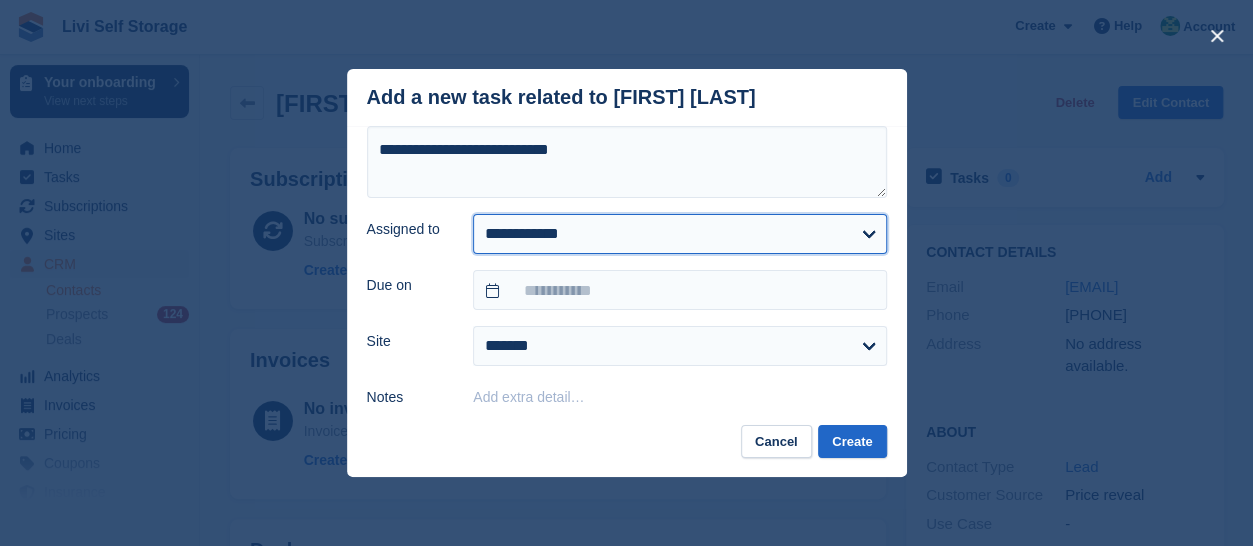 click on "**********" at bounding box center (679, 234) 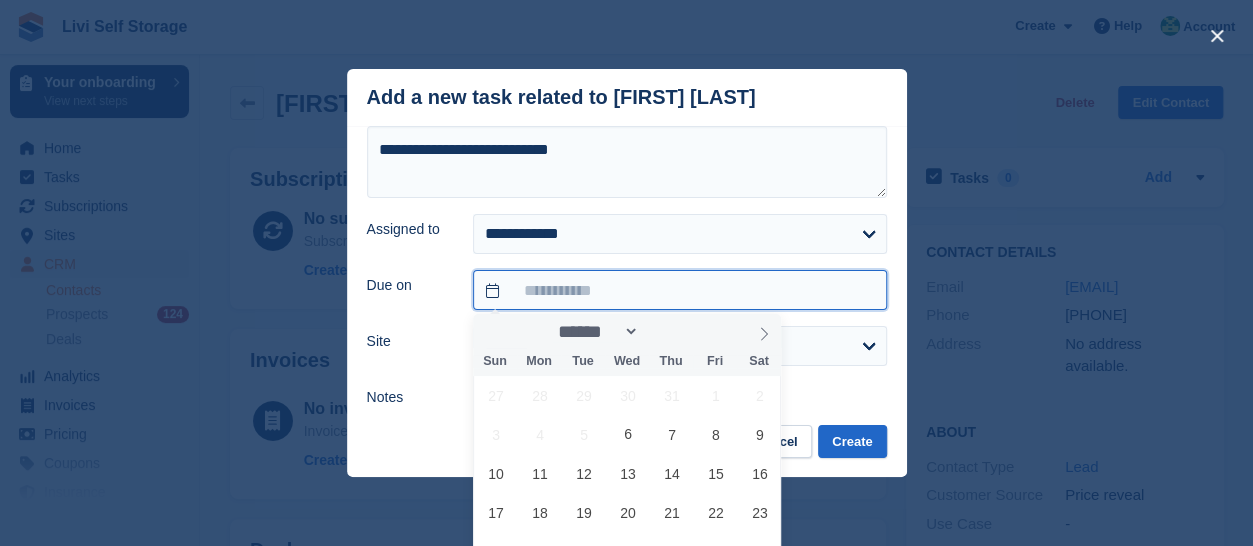 click at bounding box center (679, 290) 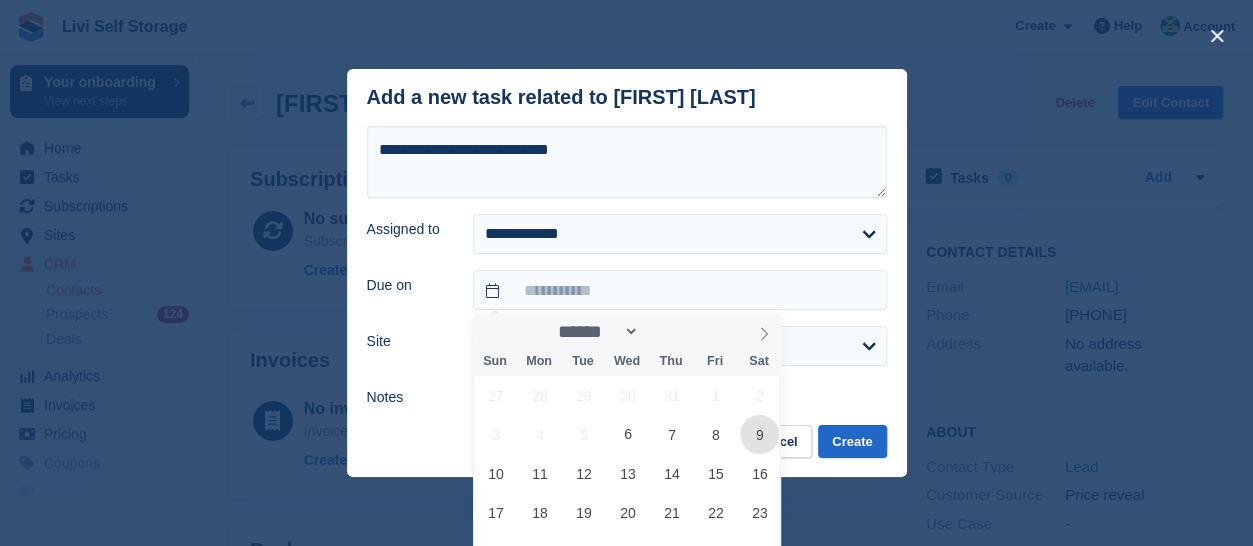 click on "9" at bounding box center [759, 434] 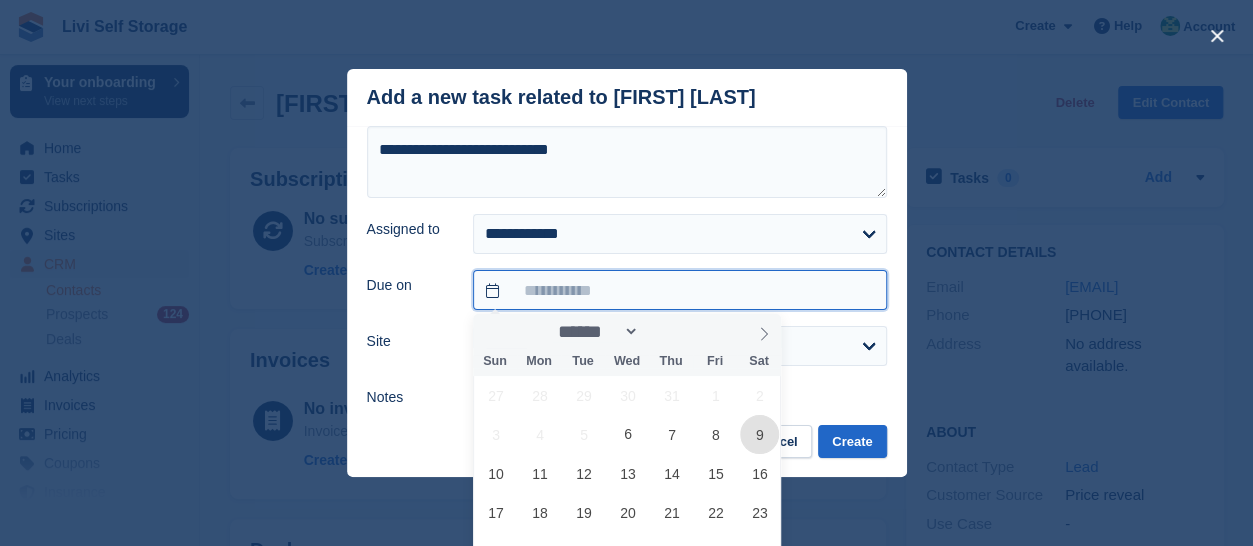 type on "**********" 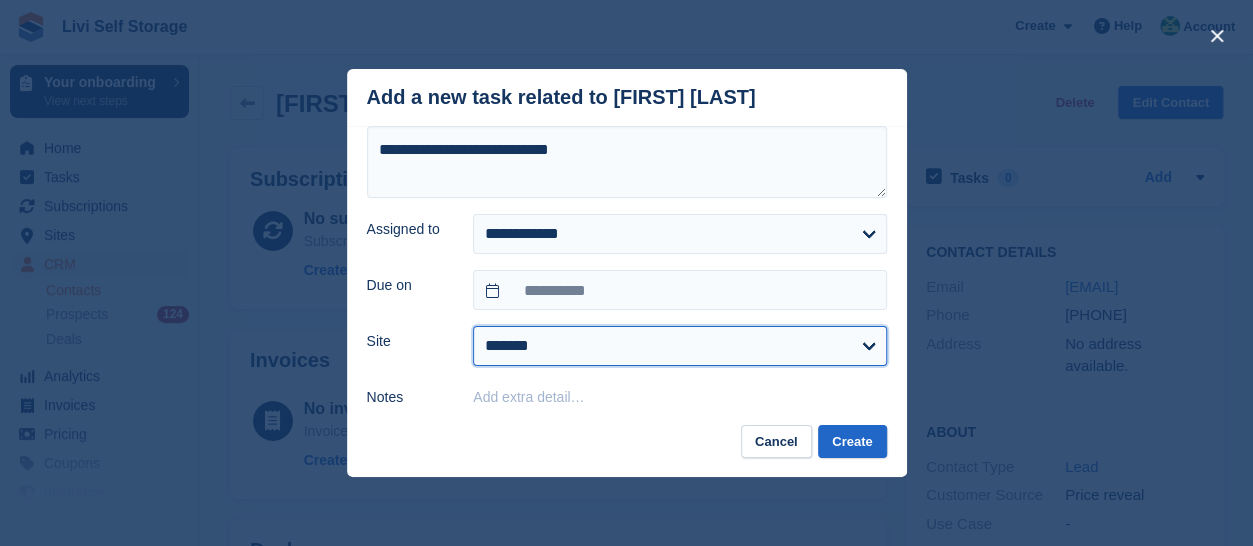 click on "**********" at bounding box center [679, 346] 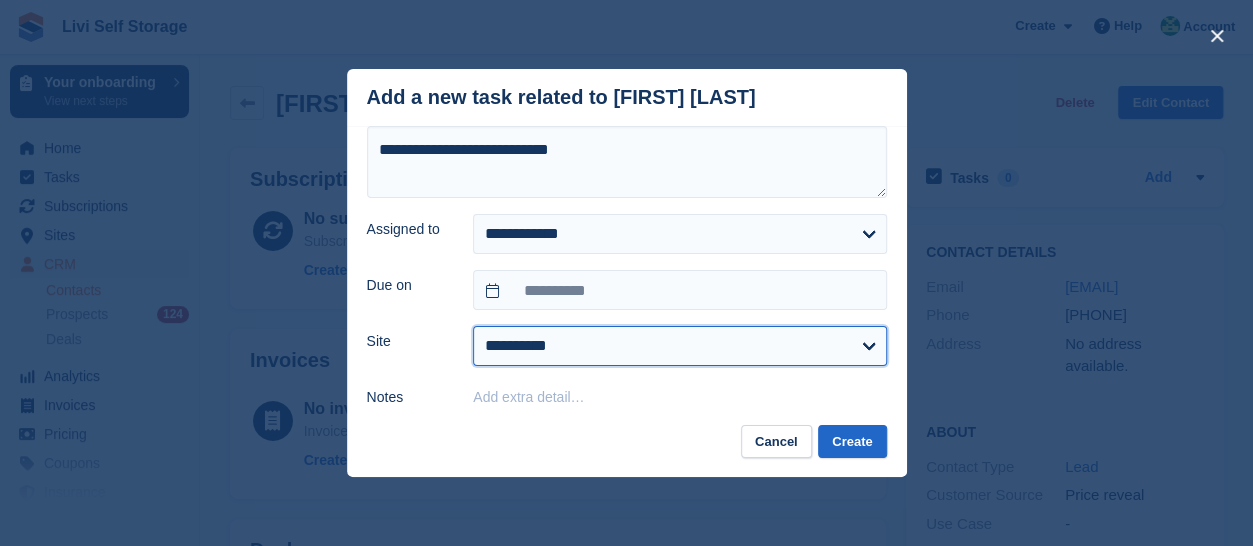 click on "**********" at bounding box center [679, 346] 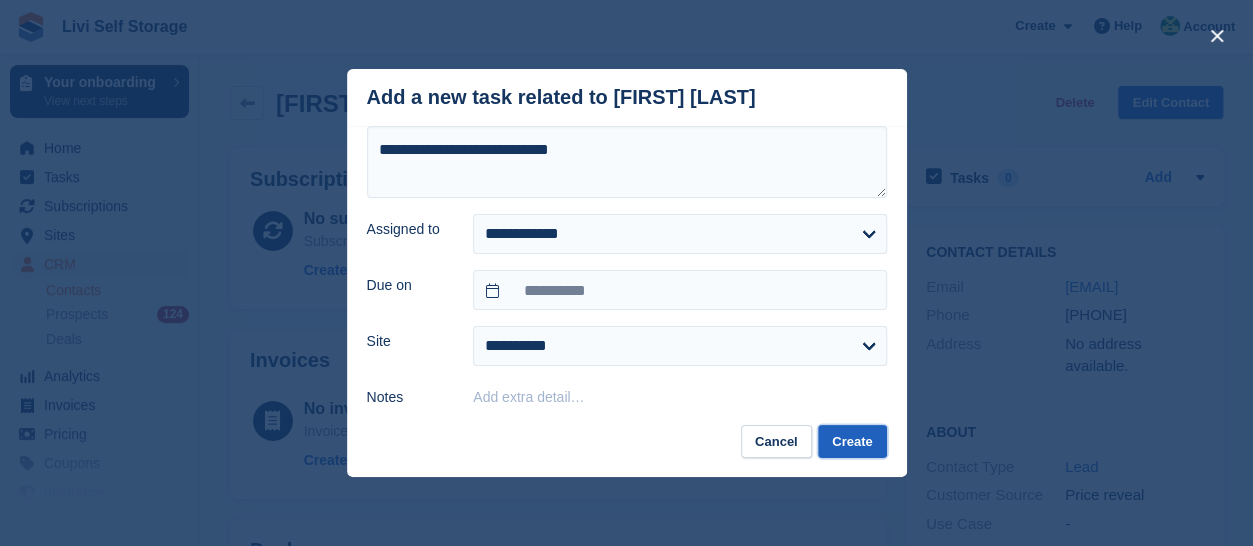 click on "Create" at bounding box center [852, 441] 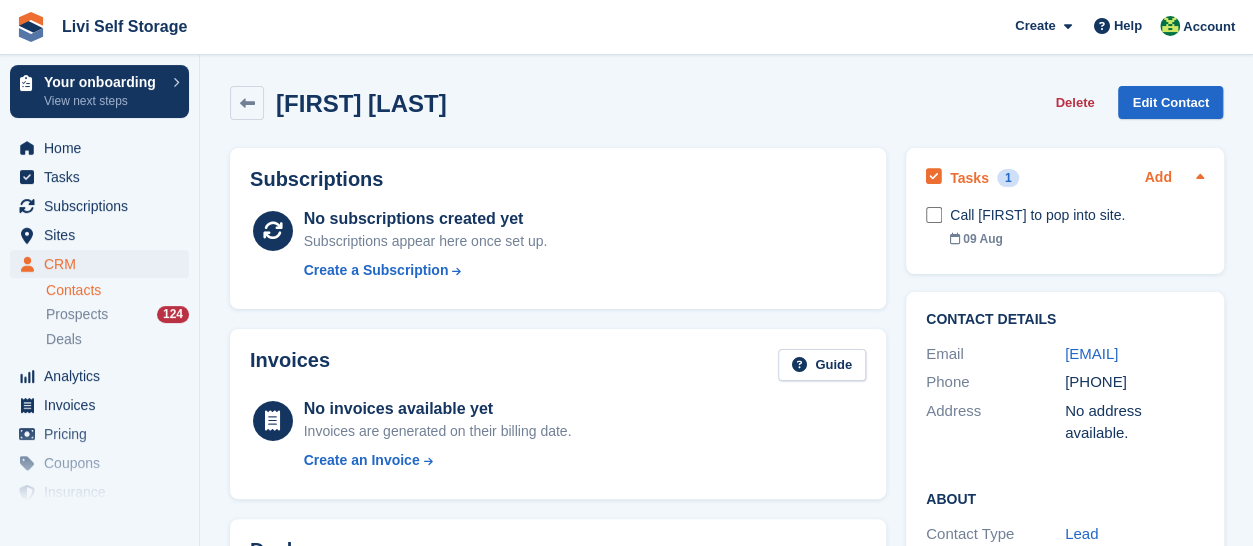 click on "Add" at bounding box center (1157, 178) 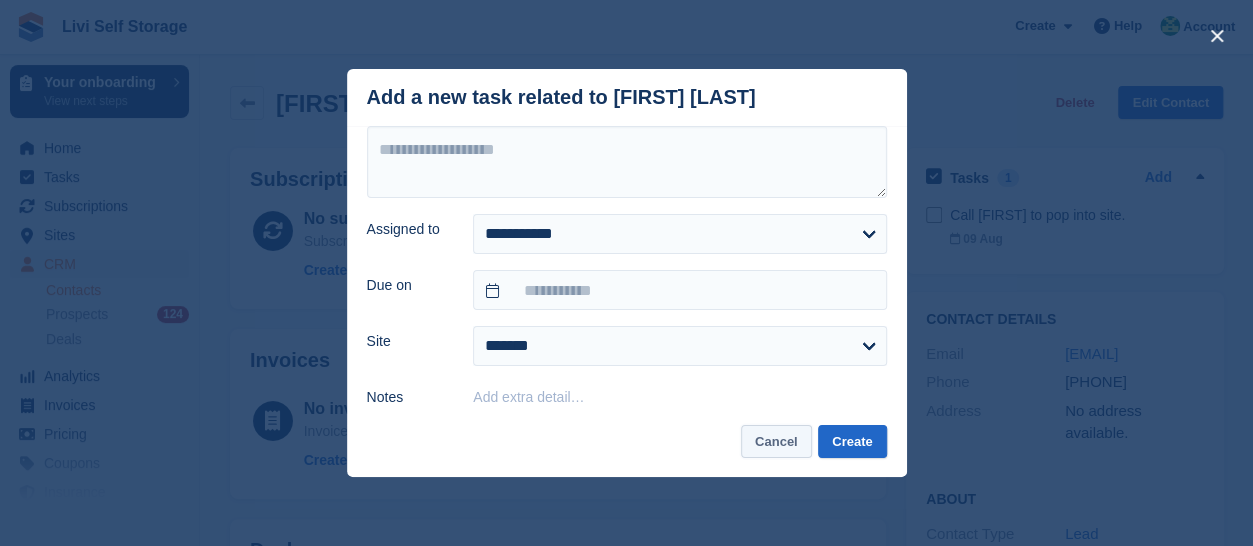 click on "Cancel" at bounding box center [776, 441] 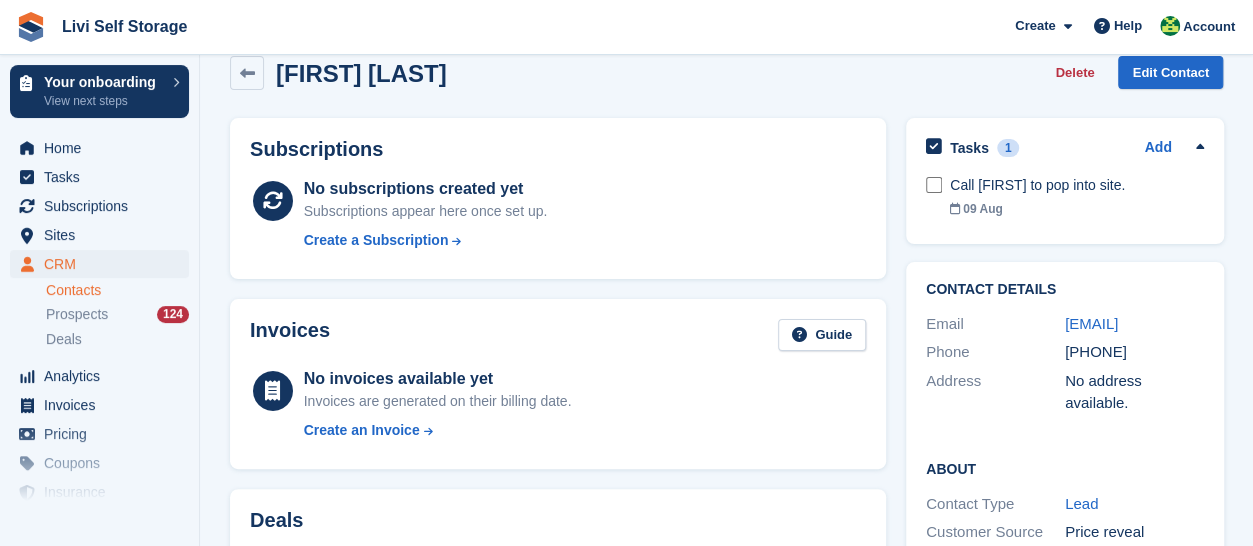 scroll, scrollTop: 0, scrollLeft: 0, axis: both 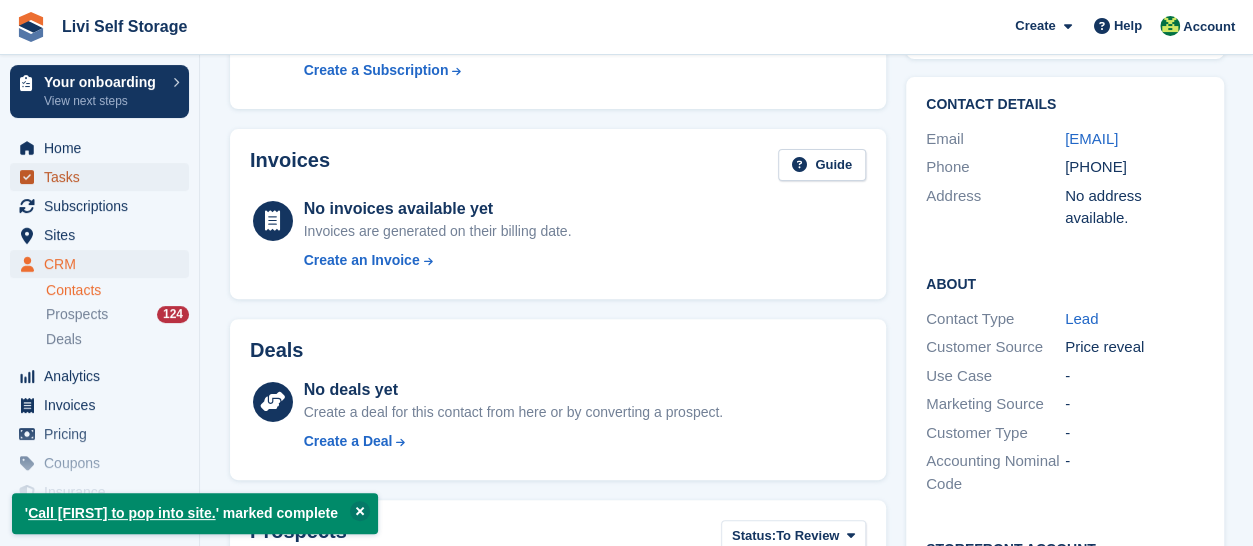 click on "Tasks" at bounding box center [104, 177] 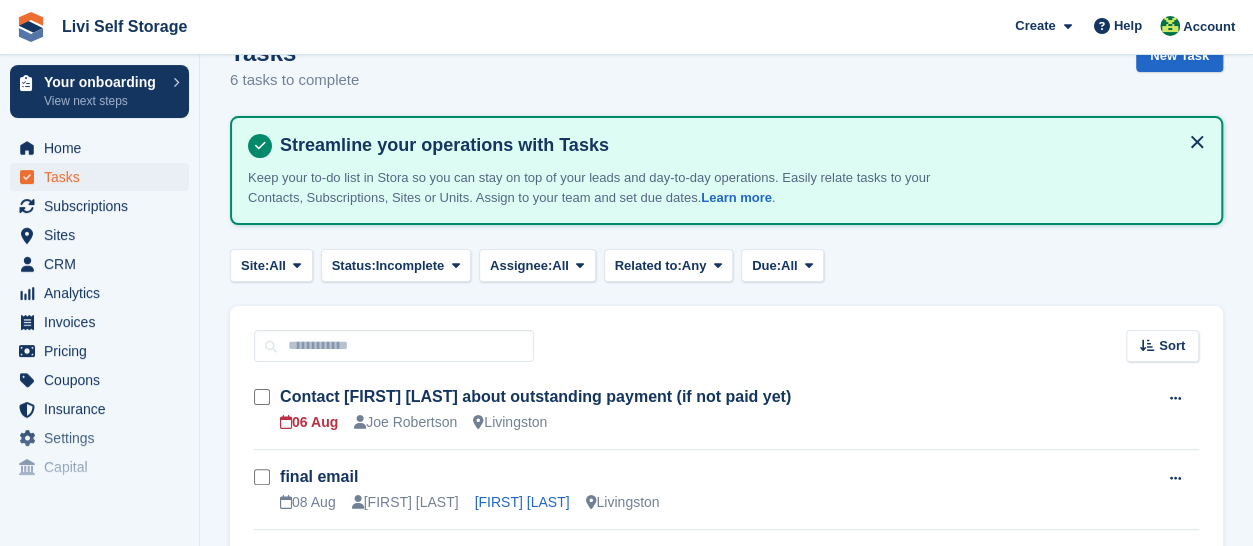 scroll, scrollTop: 0, scrollLeft: 0, axis: both 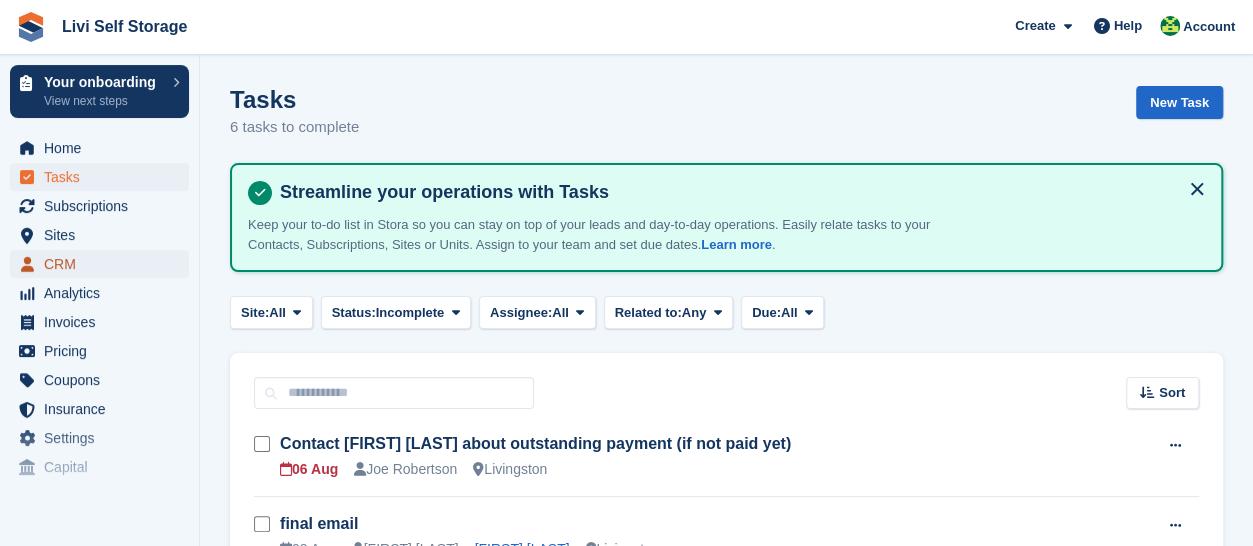 click on "CRM" at bounding box center (104, 264) 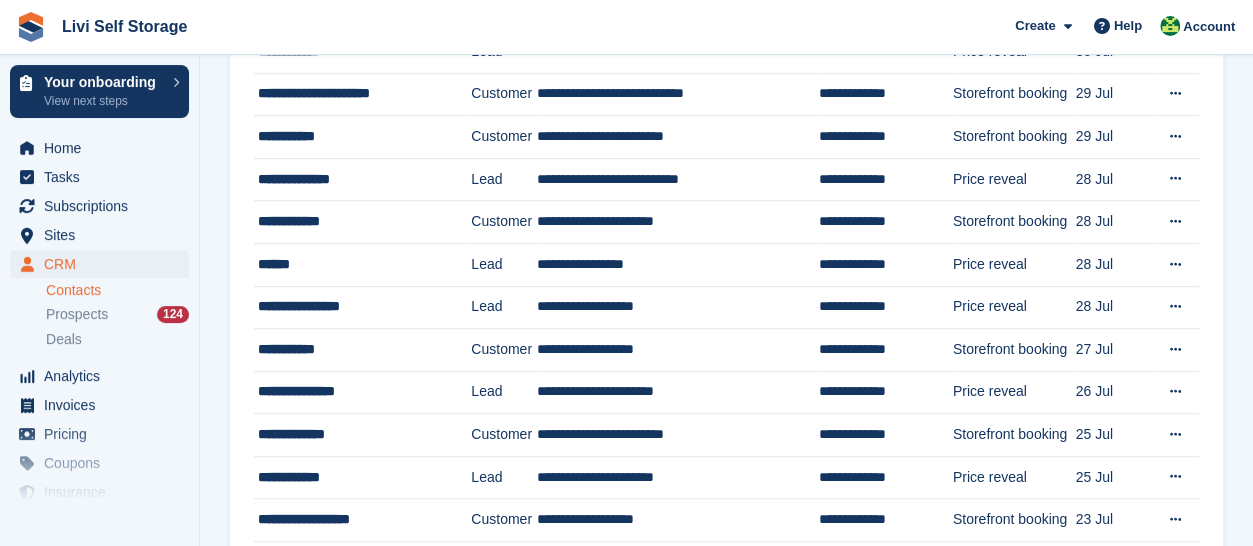 scroll, scrollTop: 600, scrollLeft: 0, axis: vertical 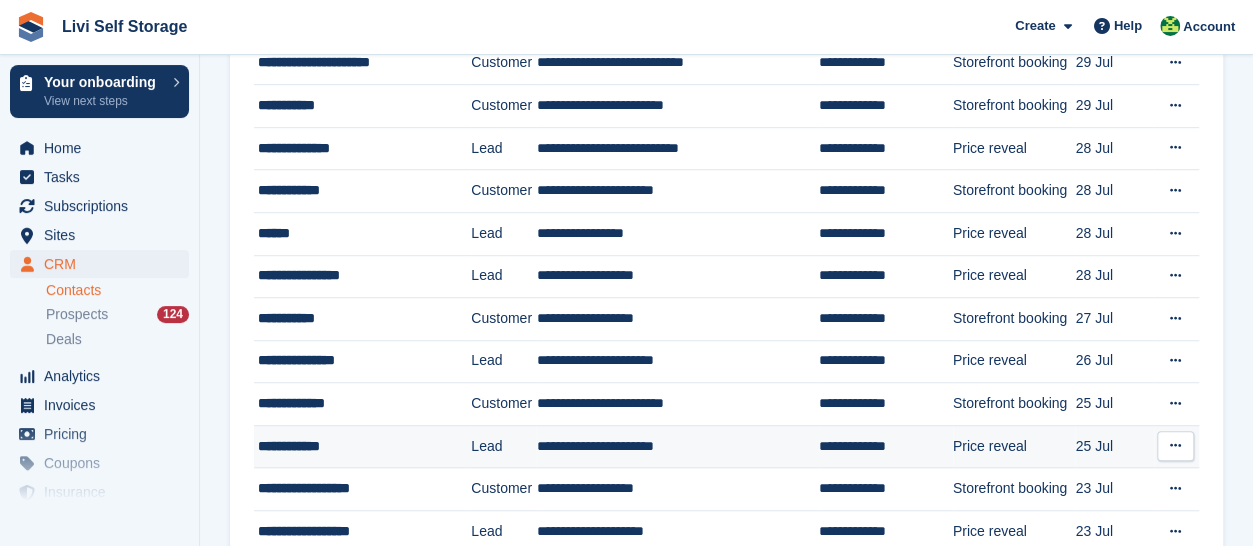 click on "**********" at bounding box center (357, 446) 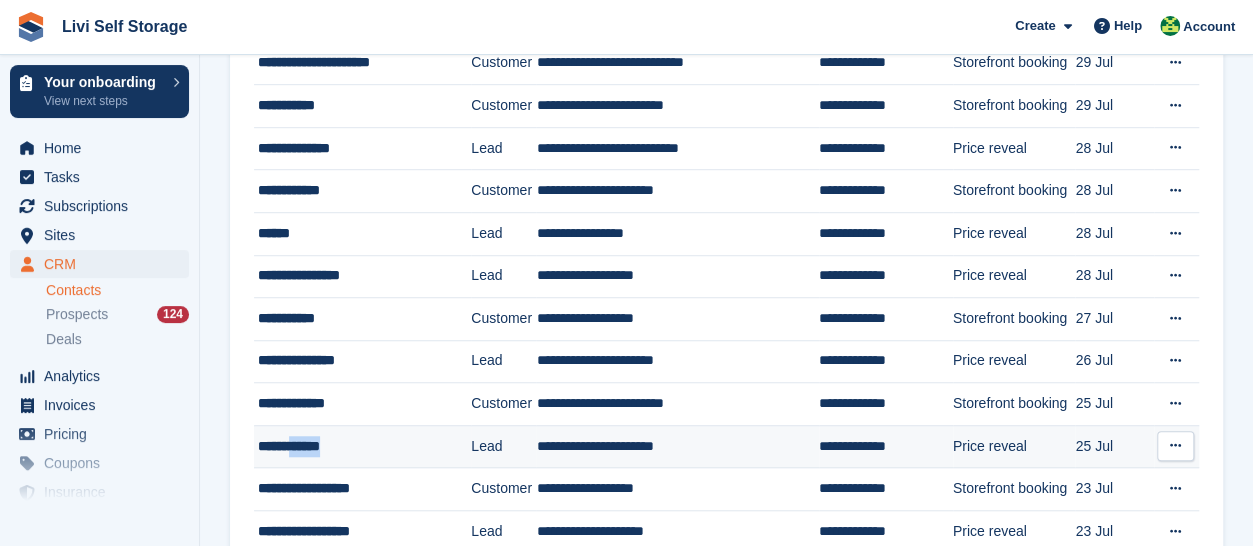 click on "**********" at bounding box center (357, 446) 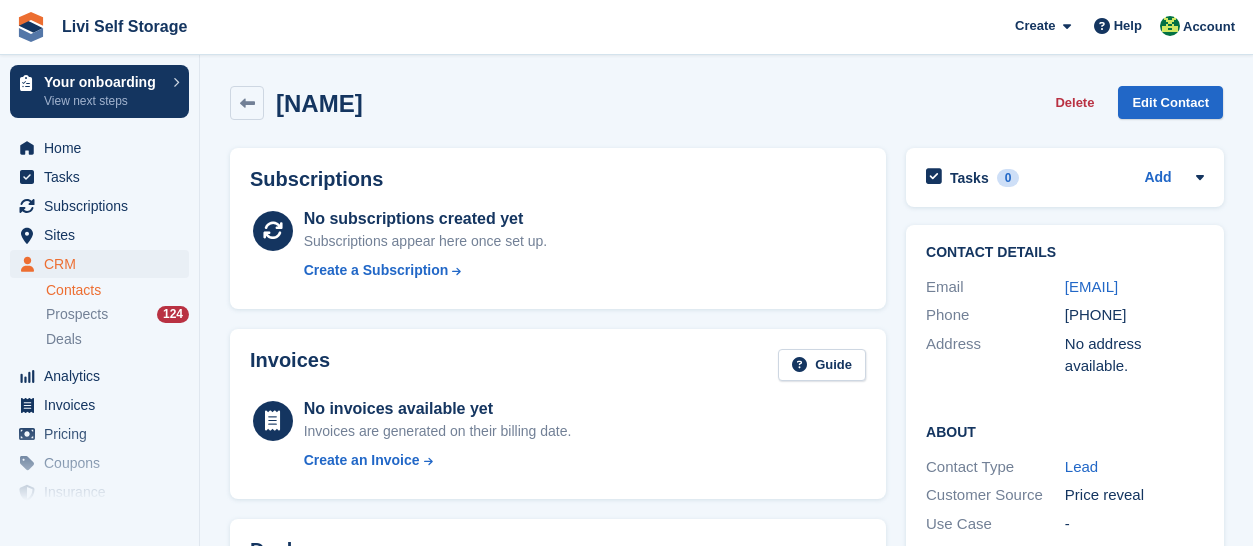scroll, scrollTop: 0, scrollLeft: 0, axis: both 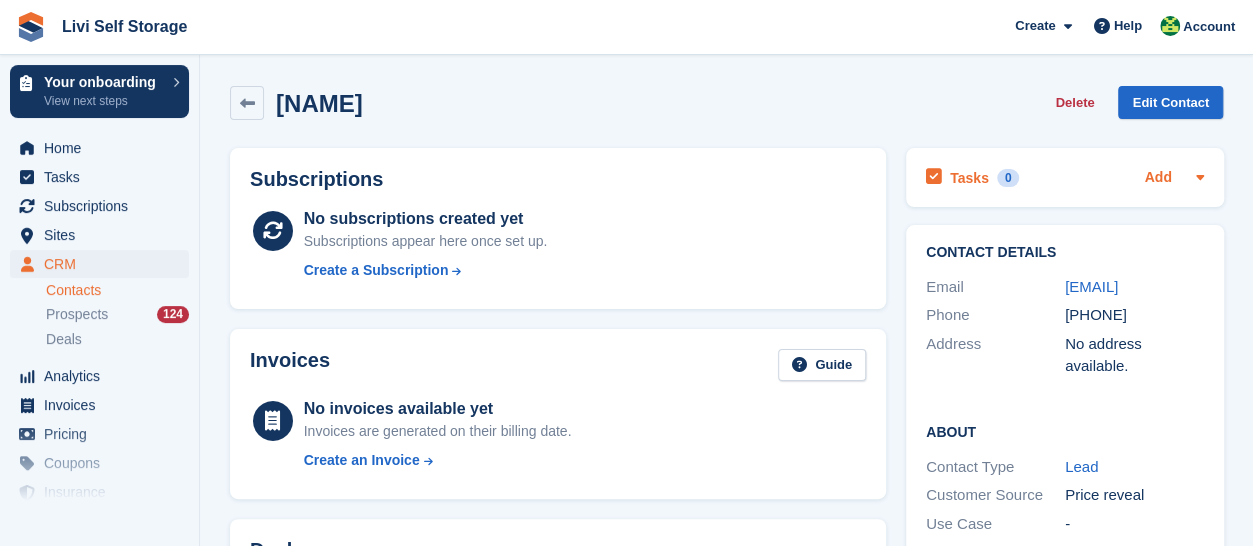 click on "Add" at bounding box center [1157, 178] 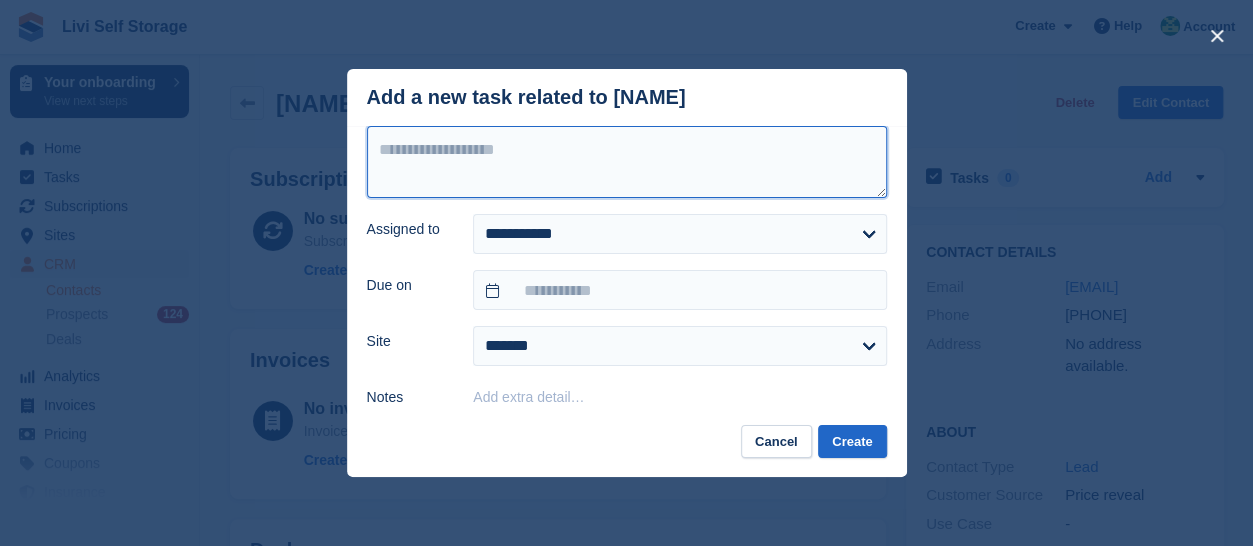 click at bounding box center [627, 162] 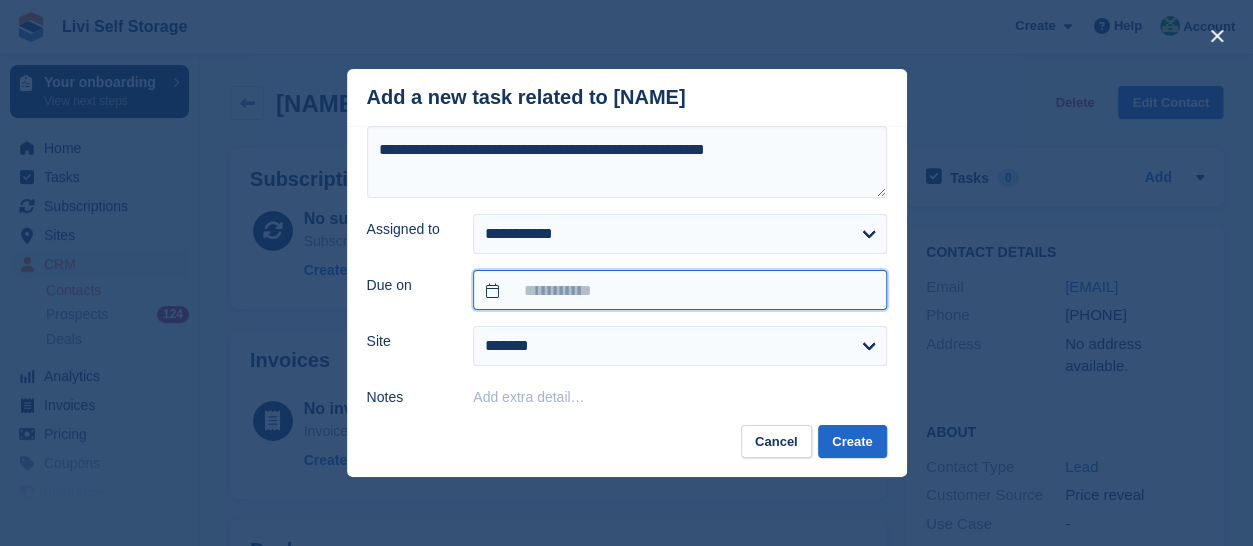 click at bounding box center (679, 290) 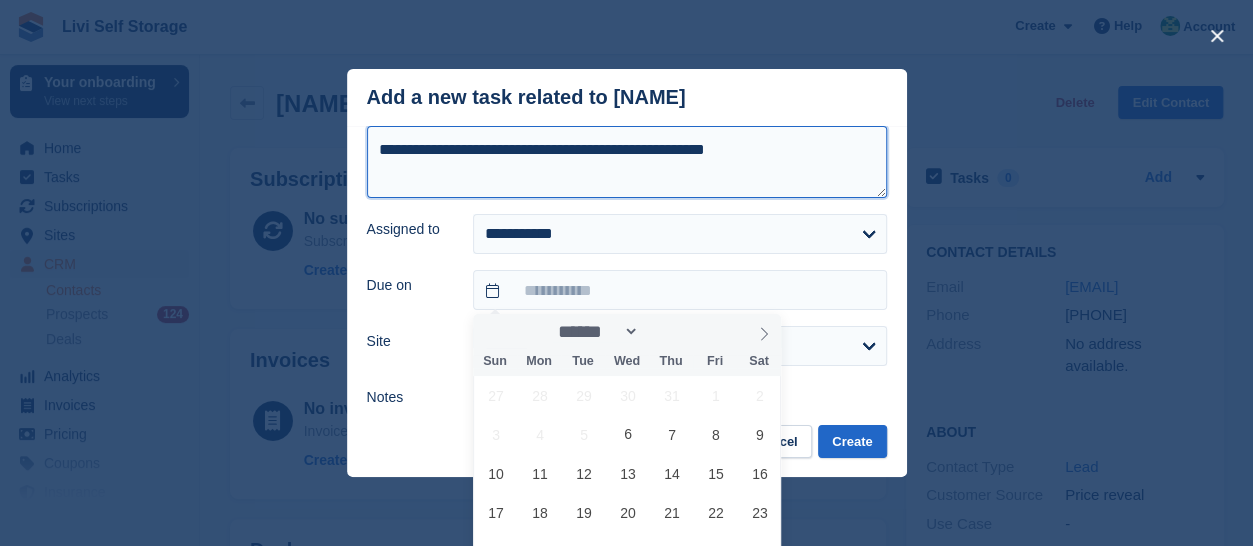 click on "**********" at bounding box center (627, 162) 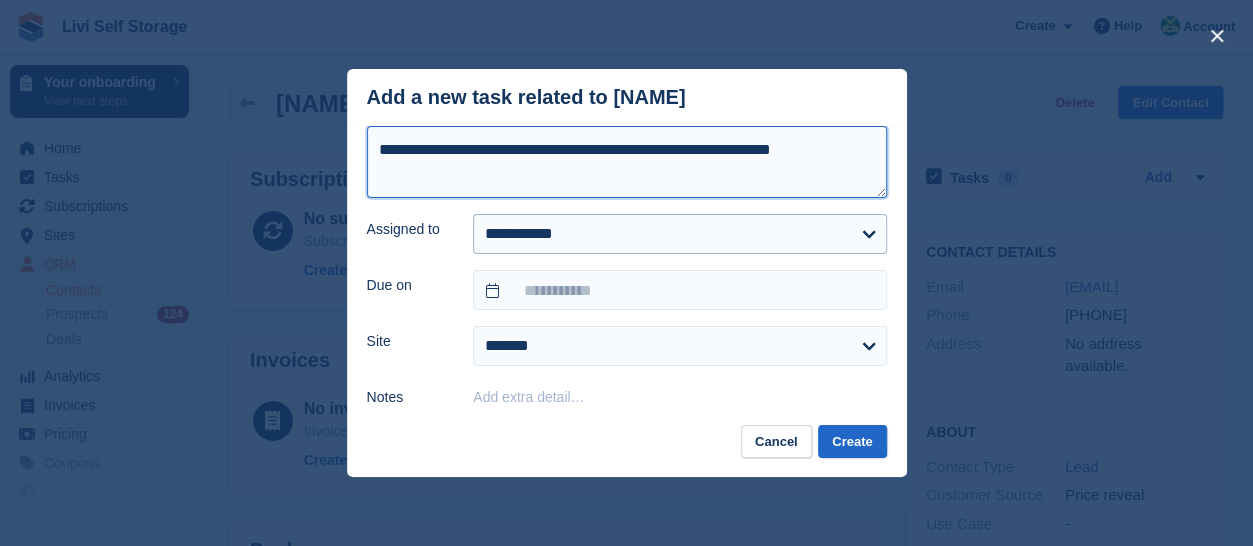 type on "**********" 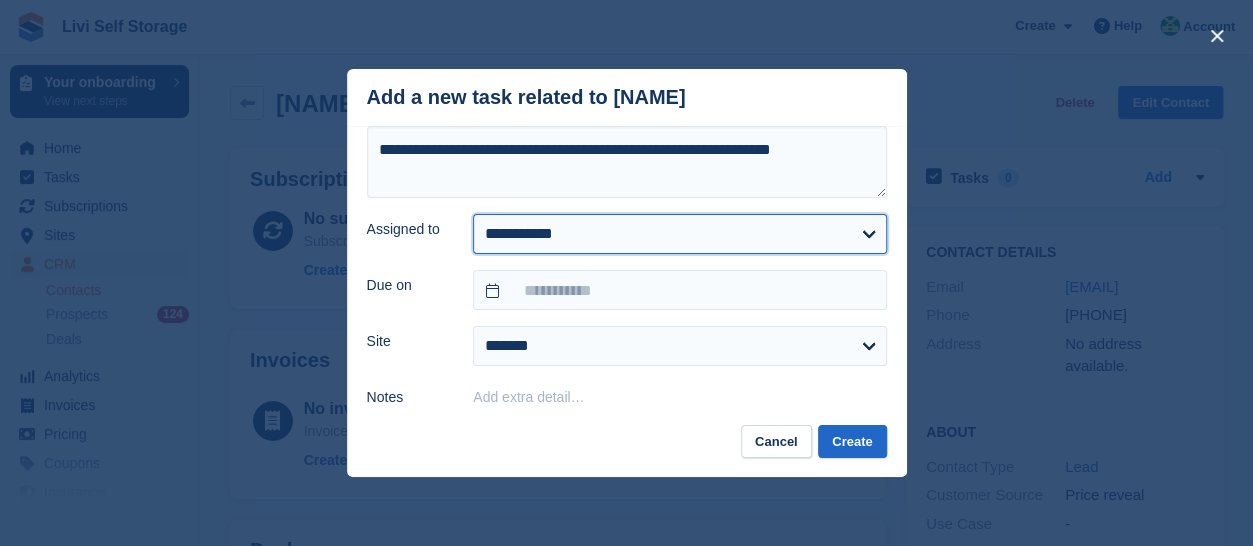 click on "**********" at bounding box center (679, 234) 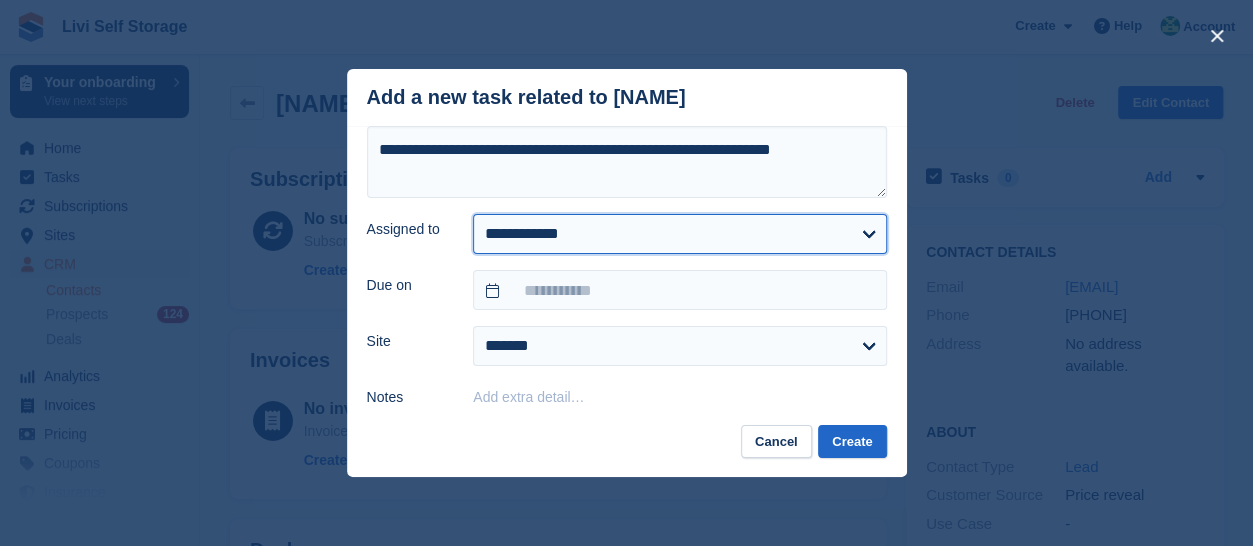 click on "**********" at bounding box center (679, 234) 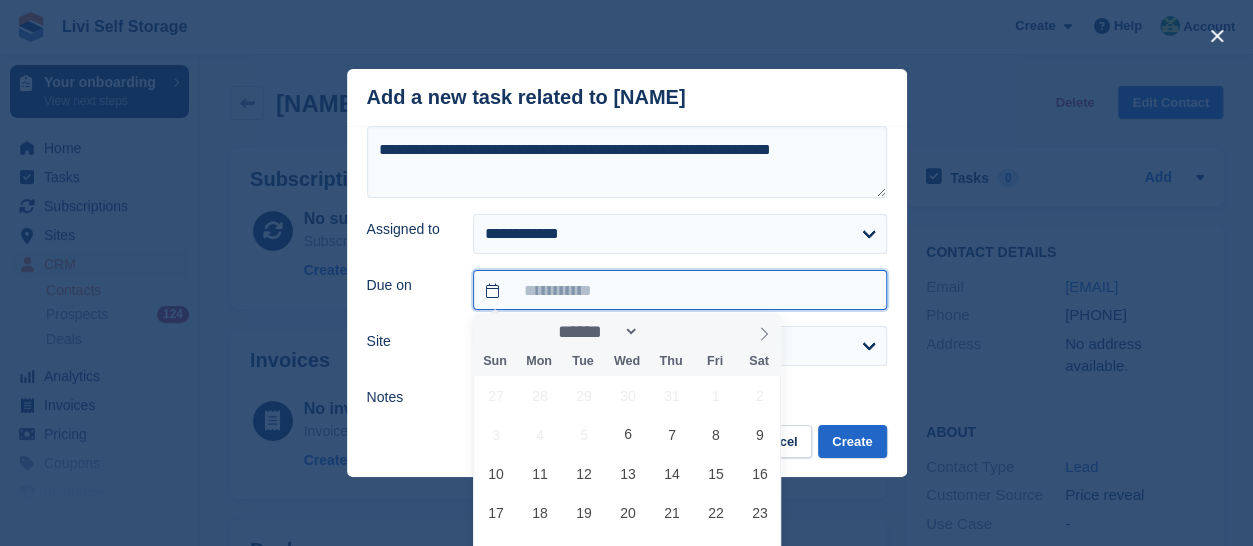click at bounding box center (679, 290) 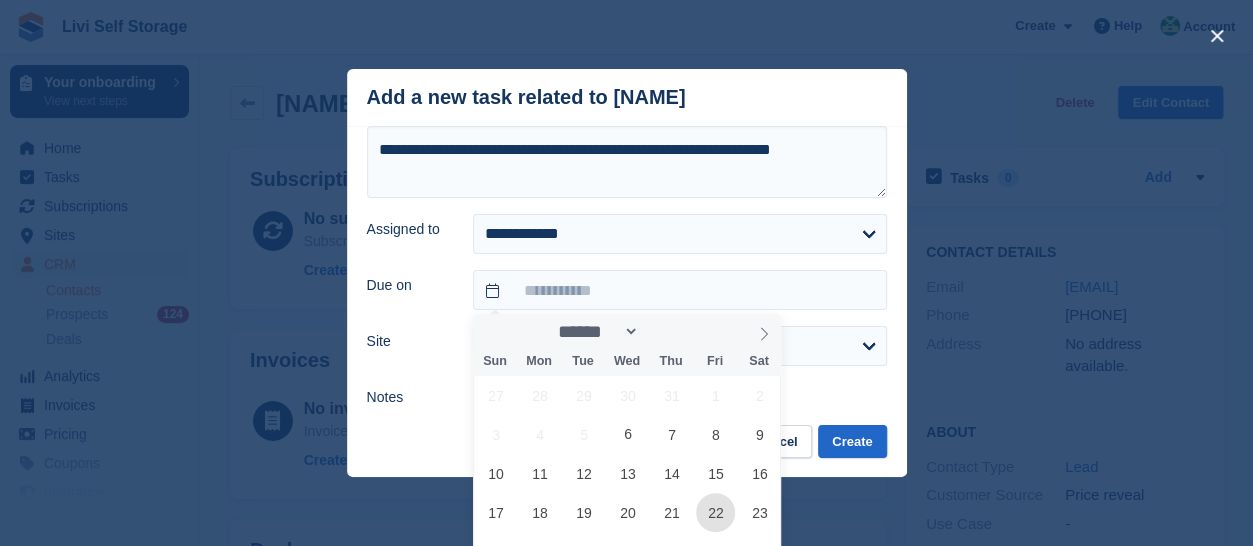 click on "22" at bounding box center [715, 512] 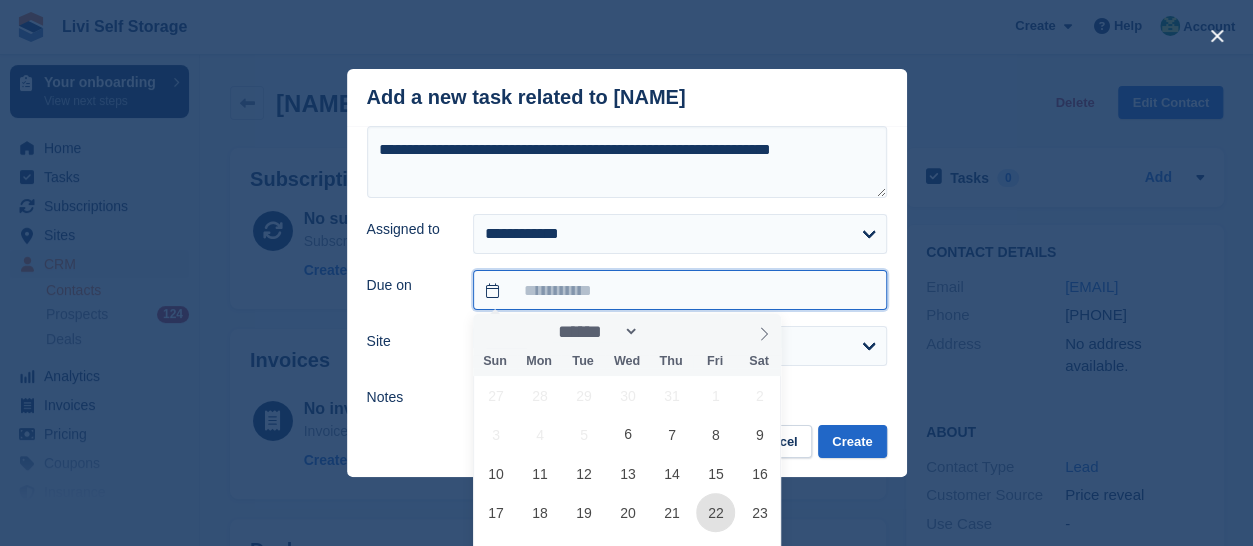type on "**********" 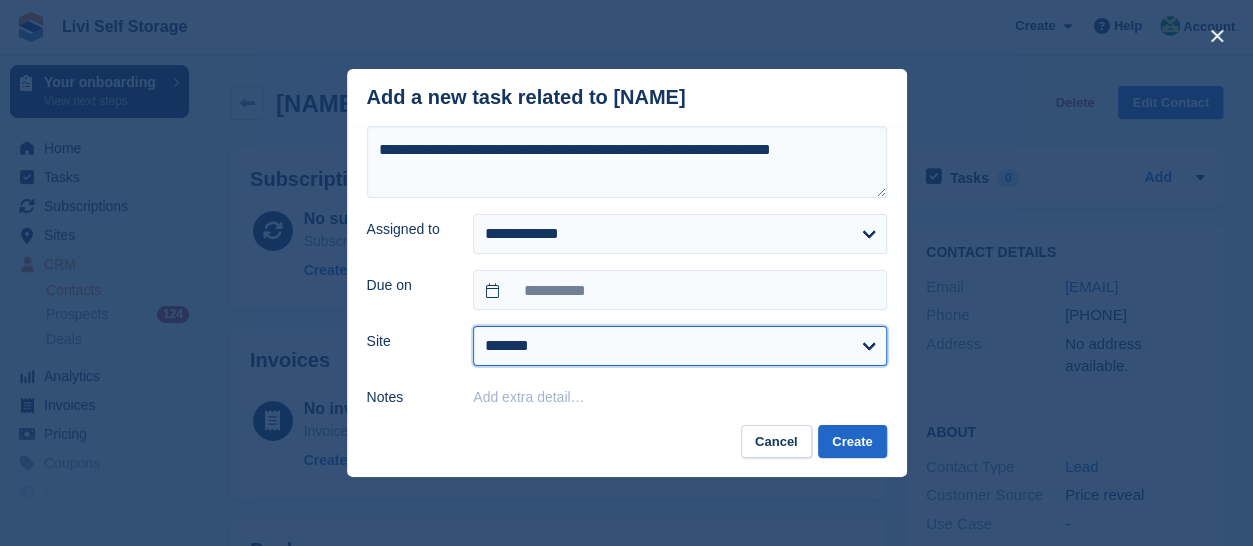 click on "**********" at bounding box center (679, 346) 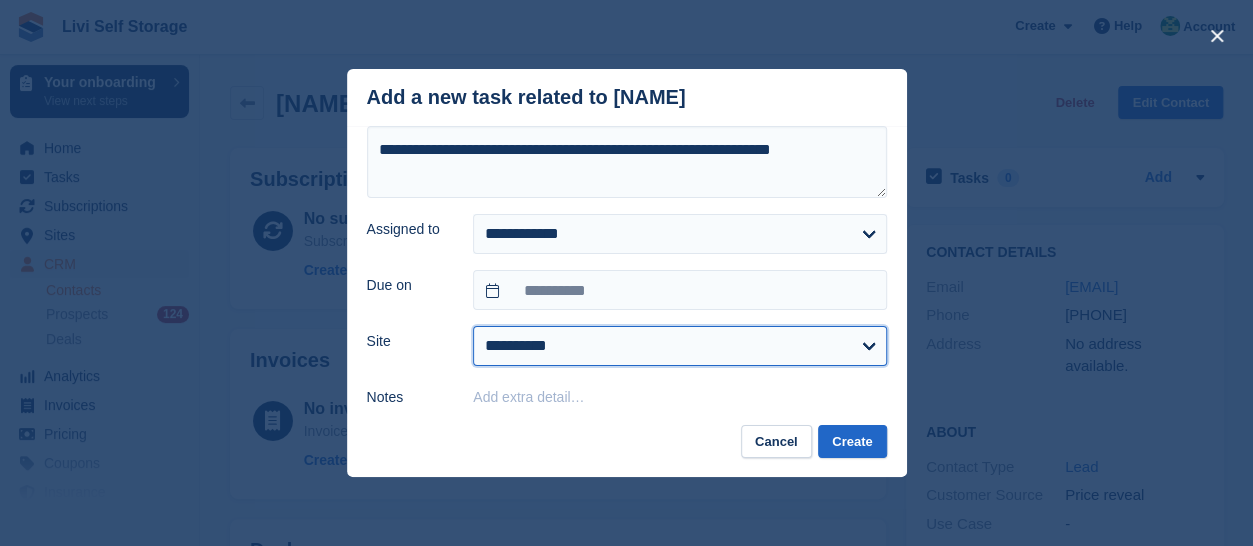 click on "**********" at bounding box center [679, 346] 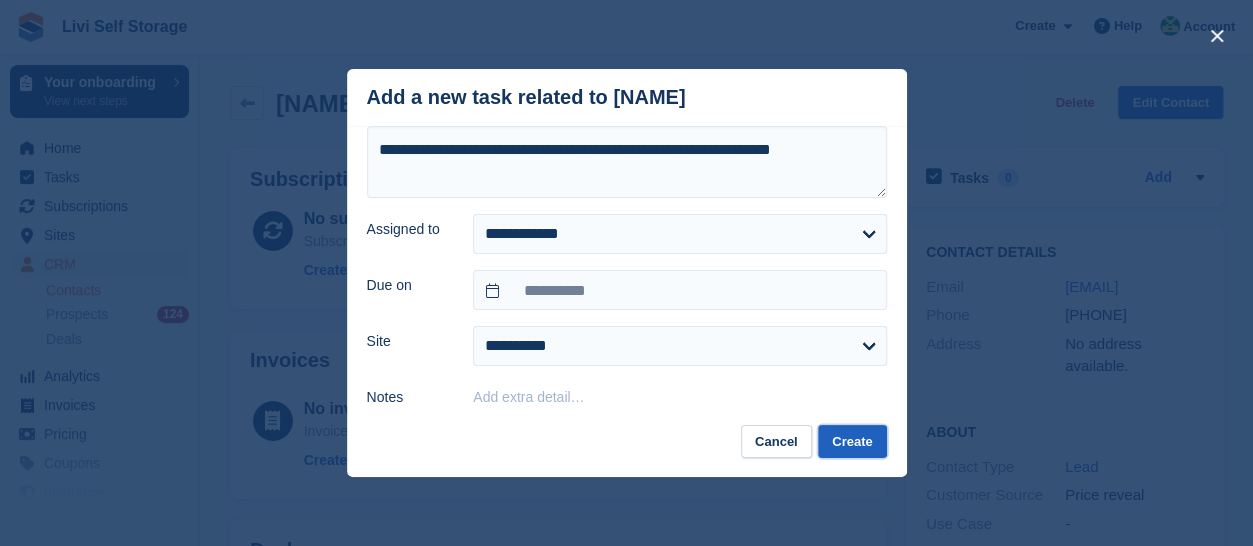 click on "Create" at bounding box center [852, 441] 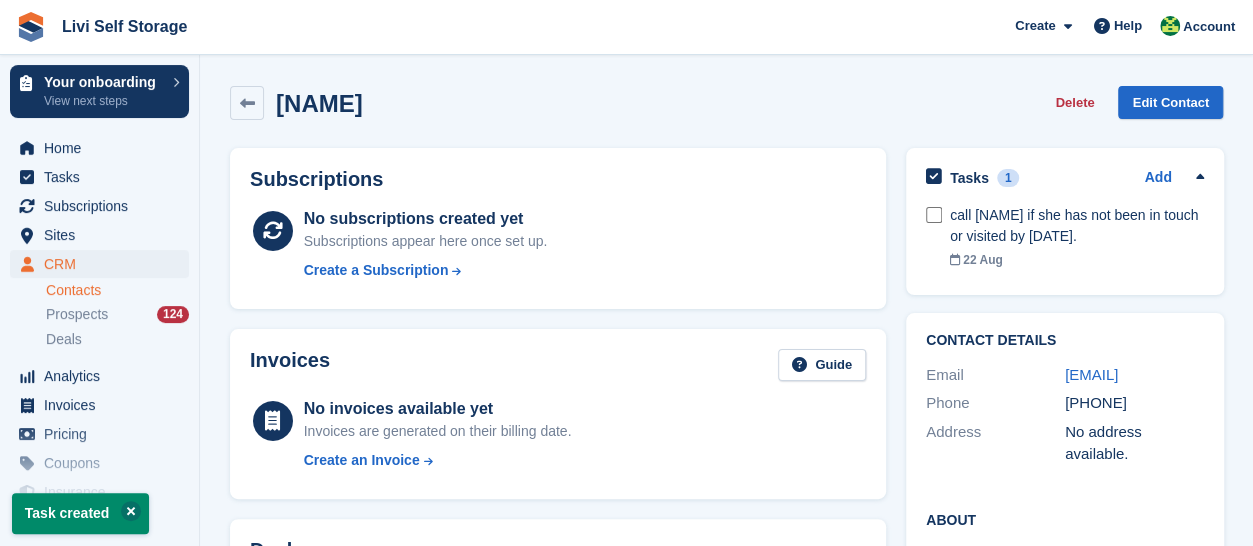 click at bounding box center (131, 511) 